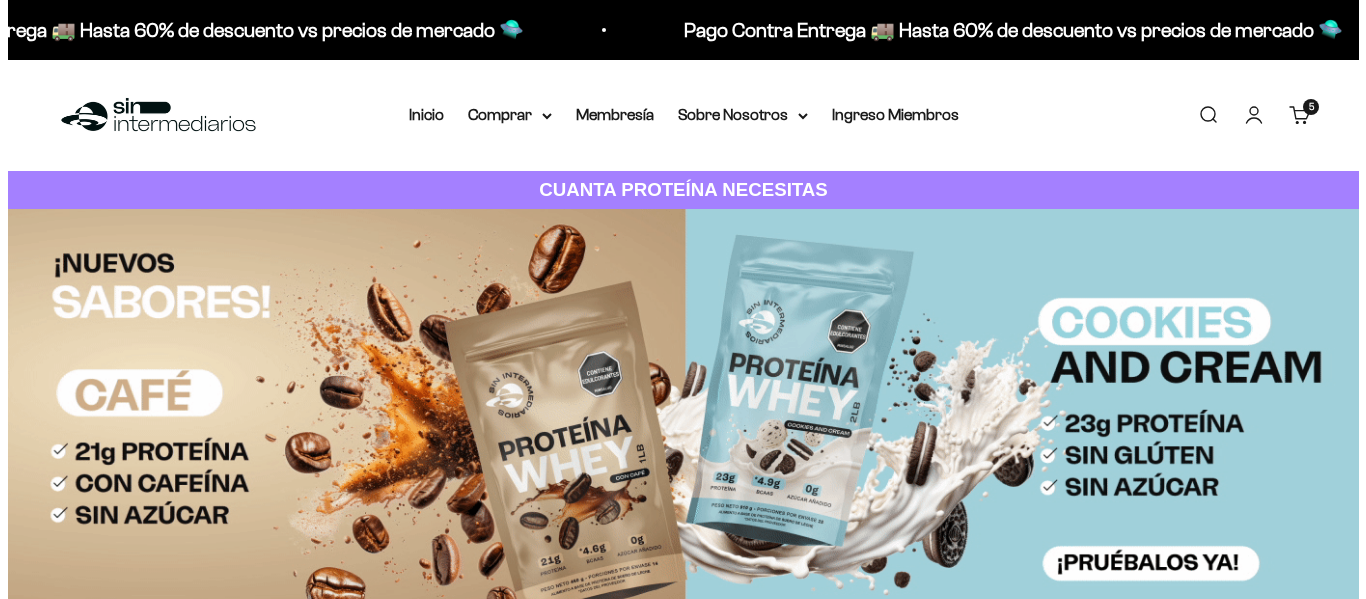 scroll, scrollTop: 0, scrollLeft: 0, axis: both 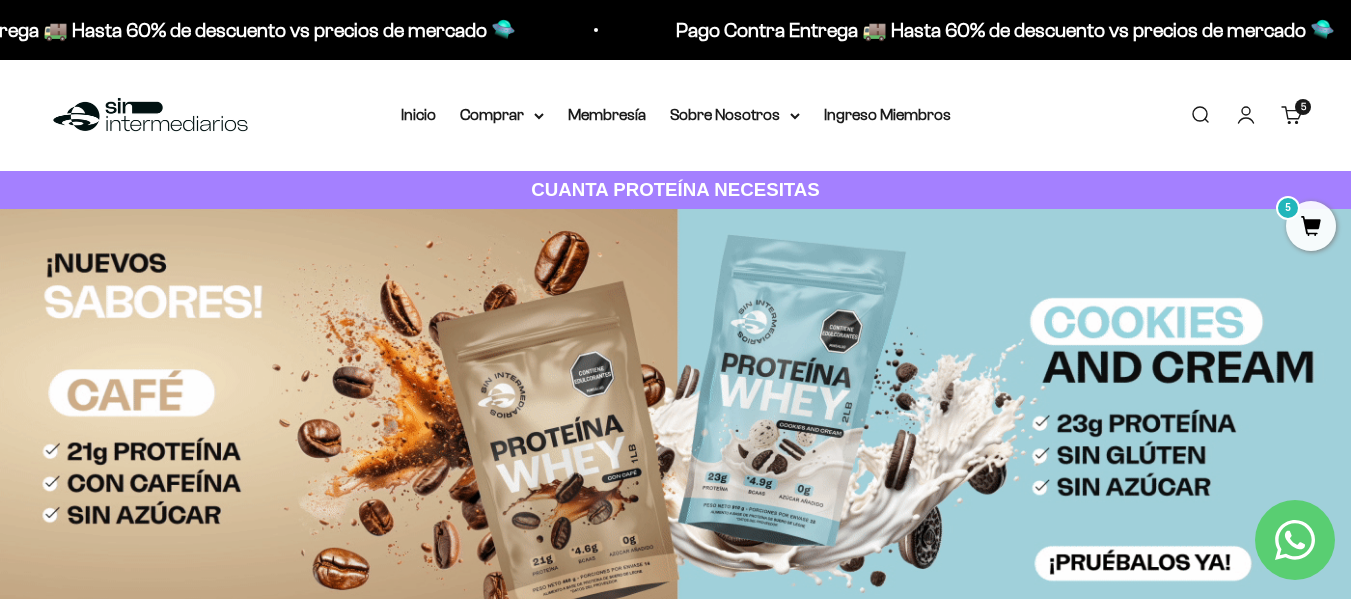 click on "5" at bounding box center [1311, 226] 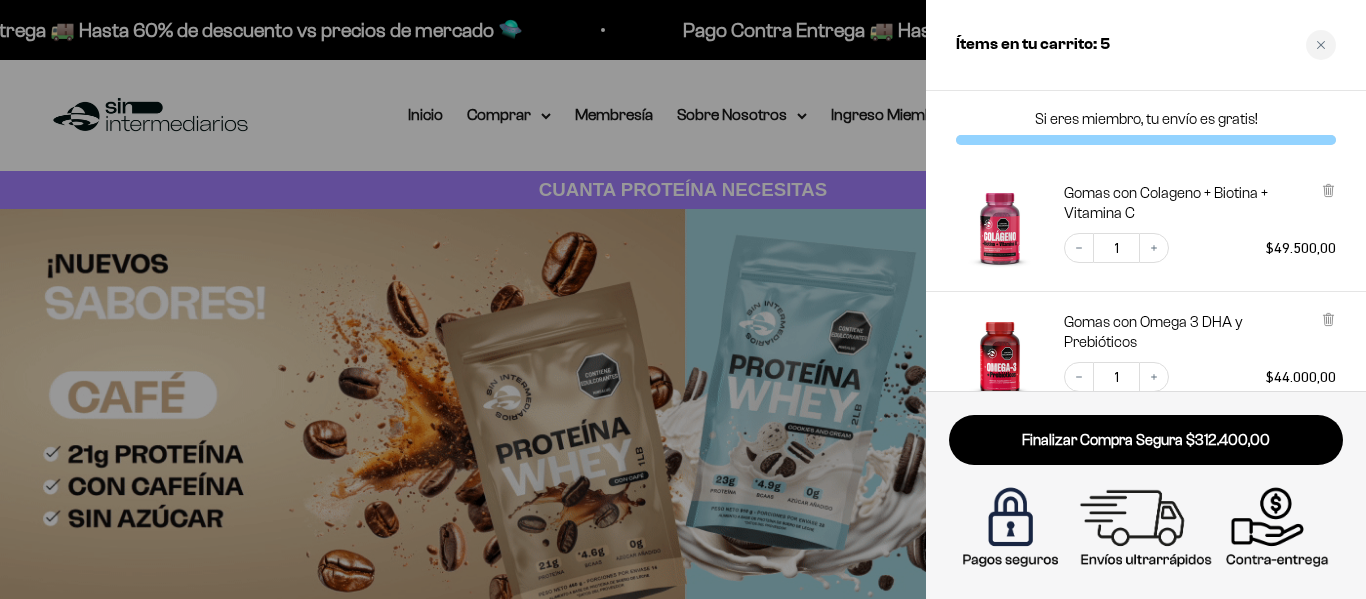 click on "Si eres miembro, tu envío es gratis!" at bounding box center [1146, 119] 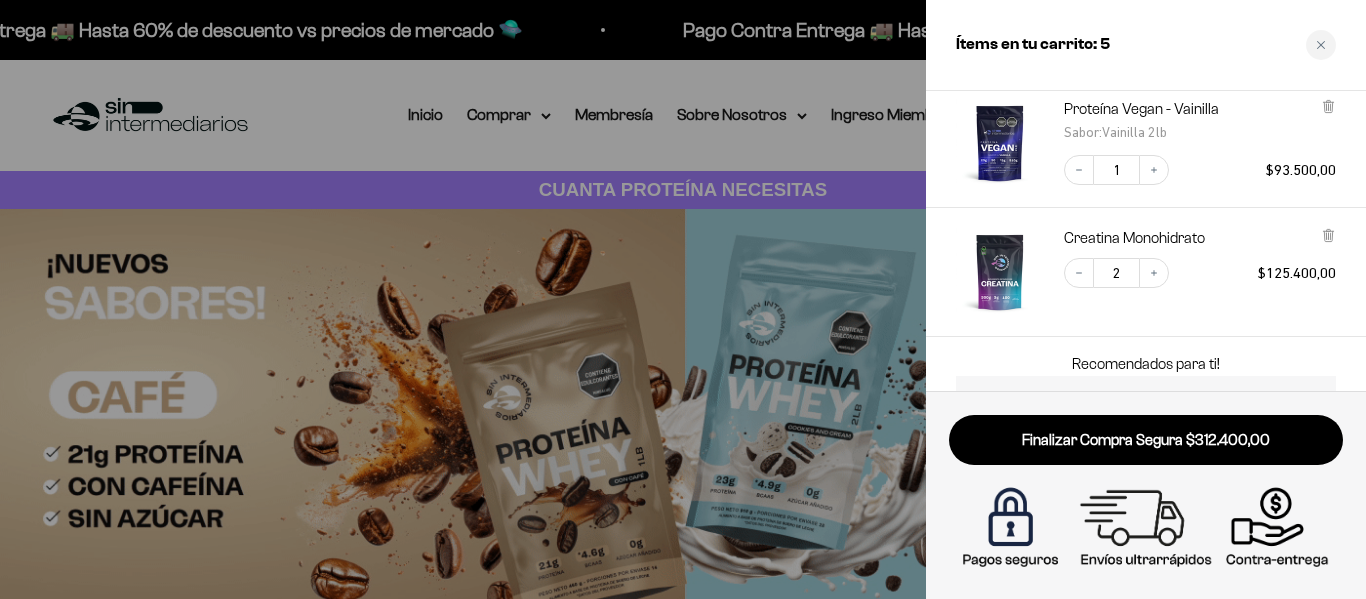 scroll, scrollTop: 302, scrollLeft: 0, axis: vertical 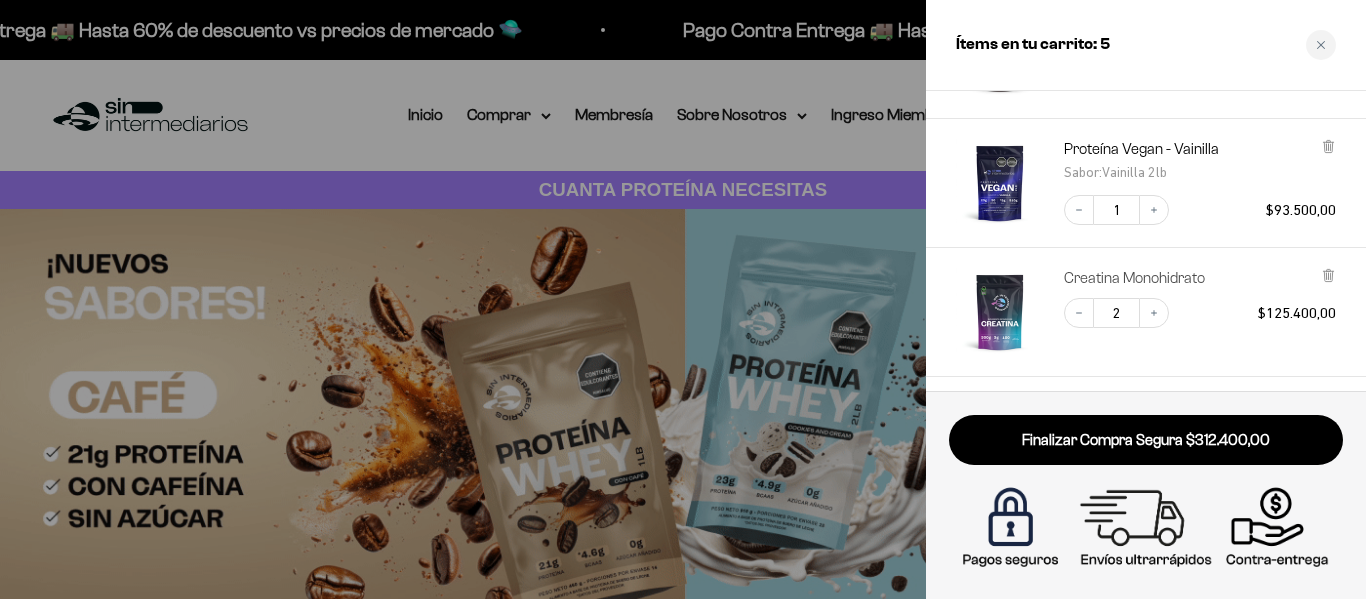click on "Creatina Monohidrato" at bounding box center (1134, 278) 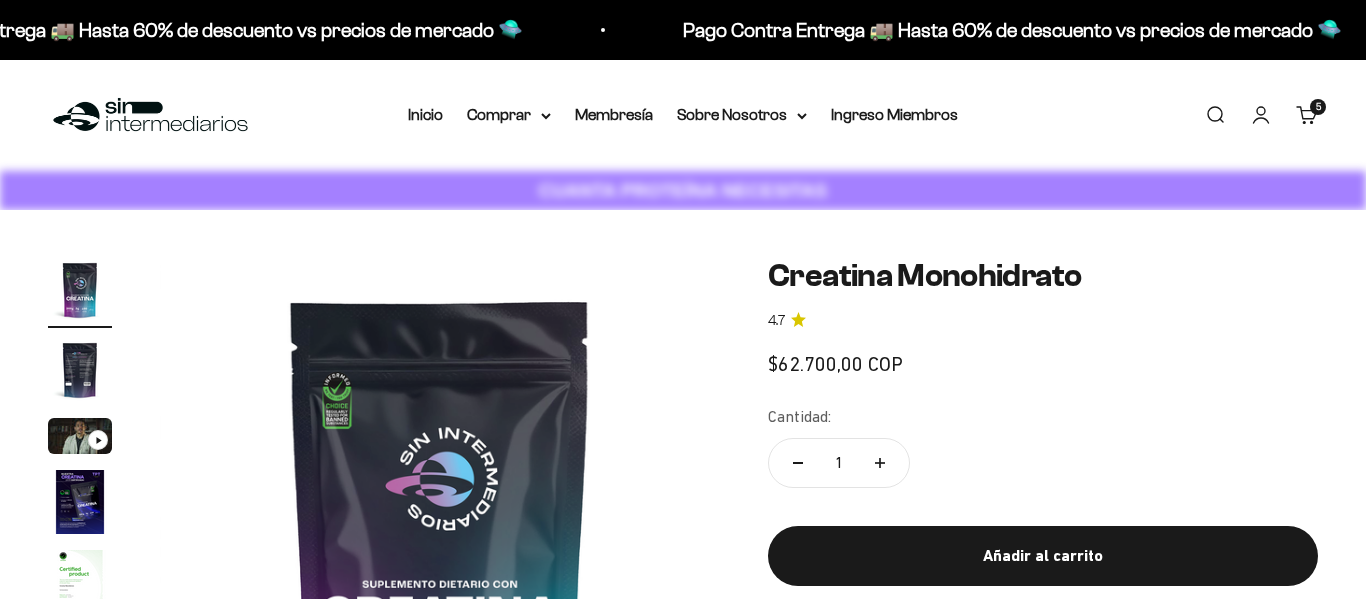 click on "Iniciar sesión" at bounding box center [1261, 115] 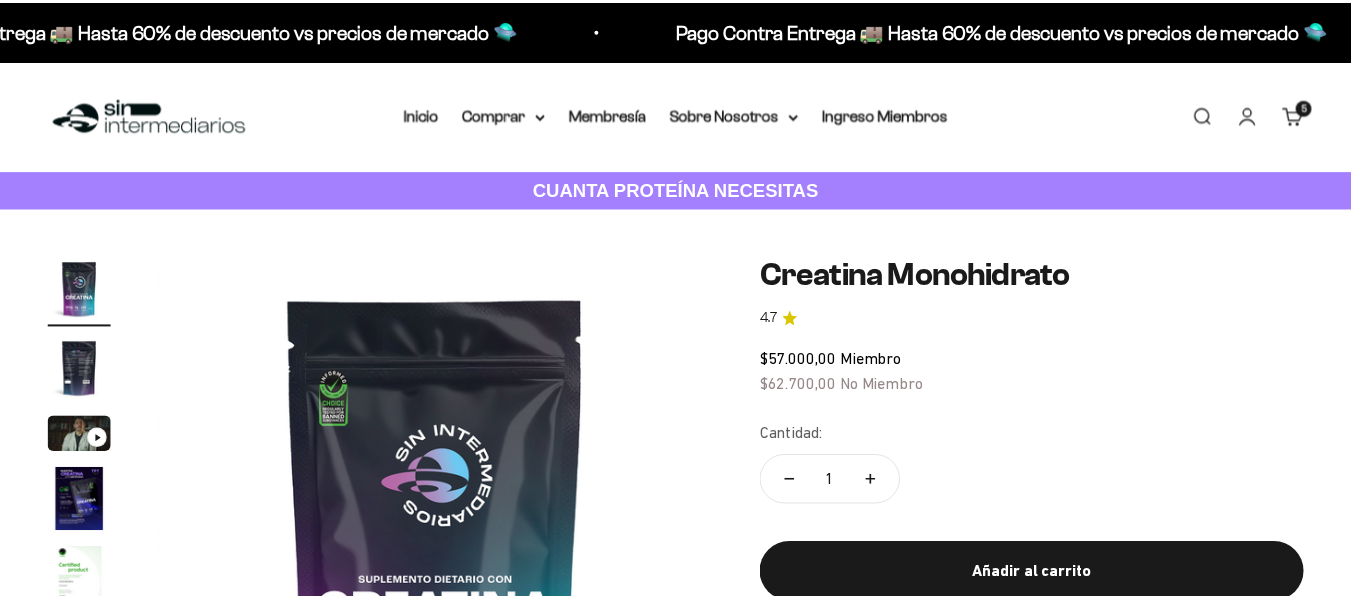 scroll, scrollTop: 0, scrollLeft: 0, axis: both 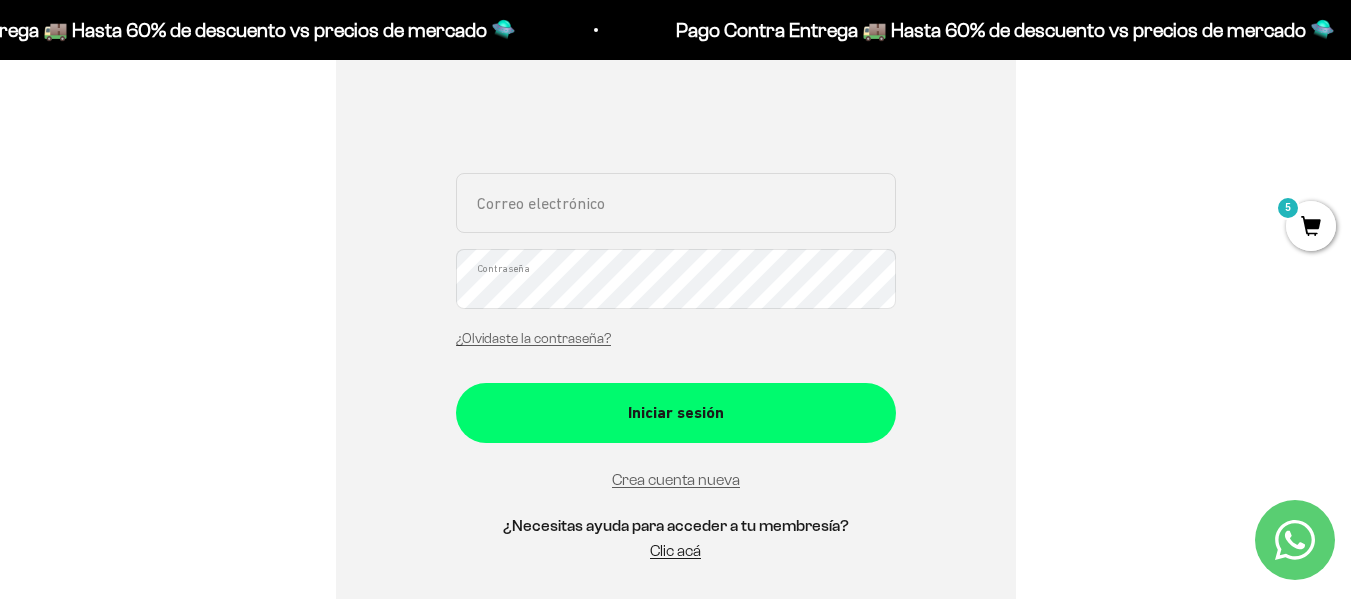click on "Correo electrónico" at bounding box center [676, 203] 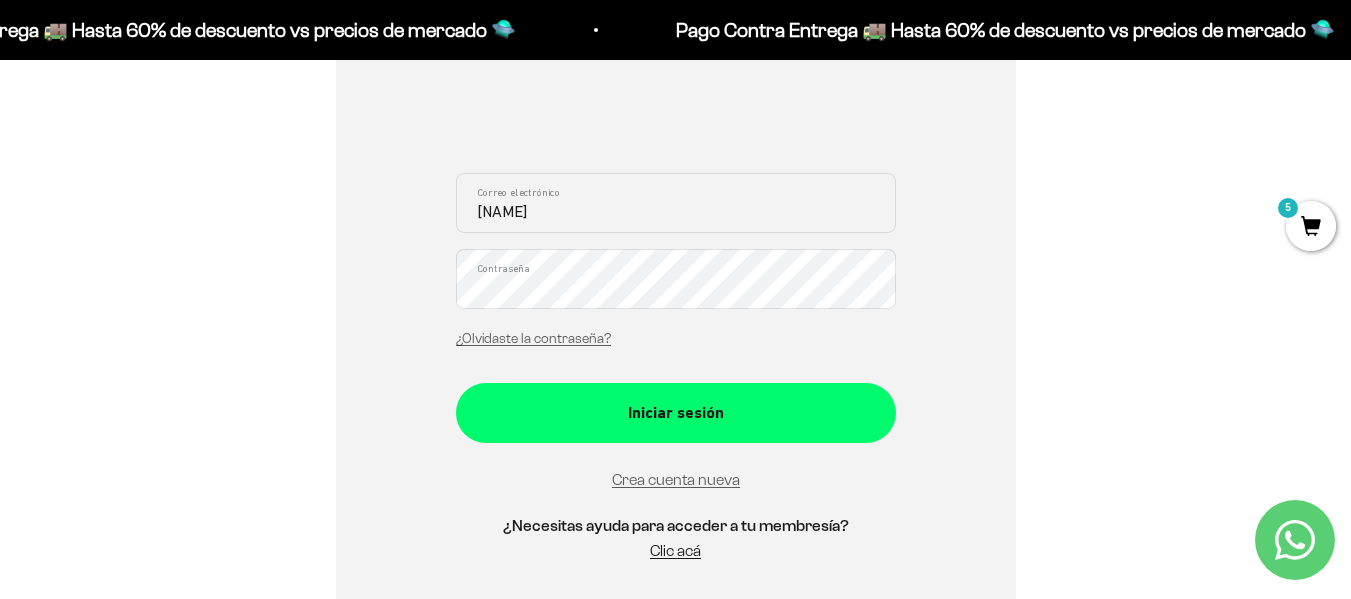 type on "marilopv@yahoo.com" 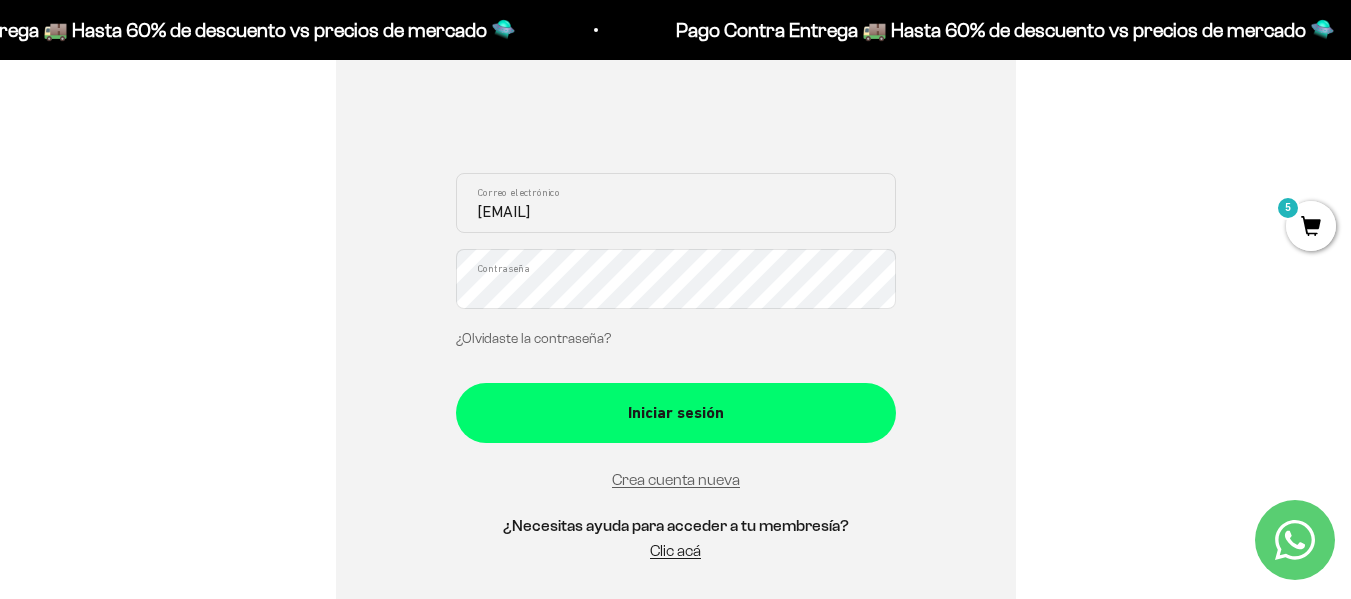 click on "¿Olvidaste la contraseña?" at bounding box center (533, 338) 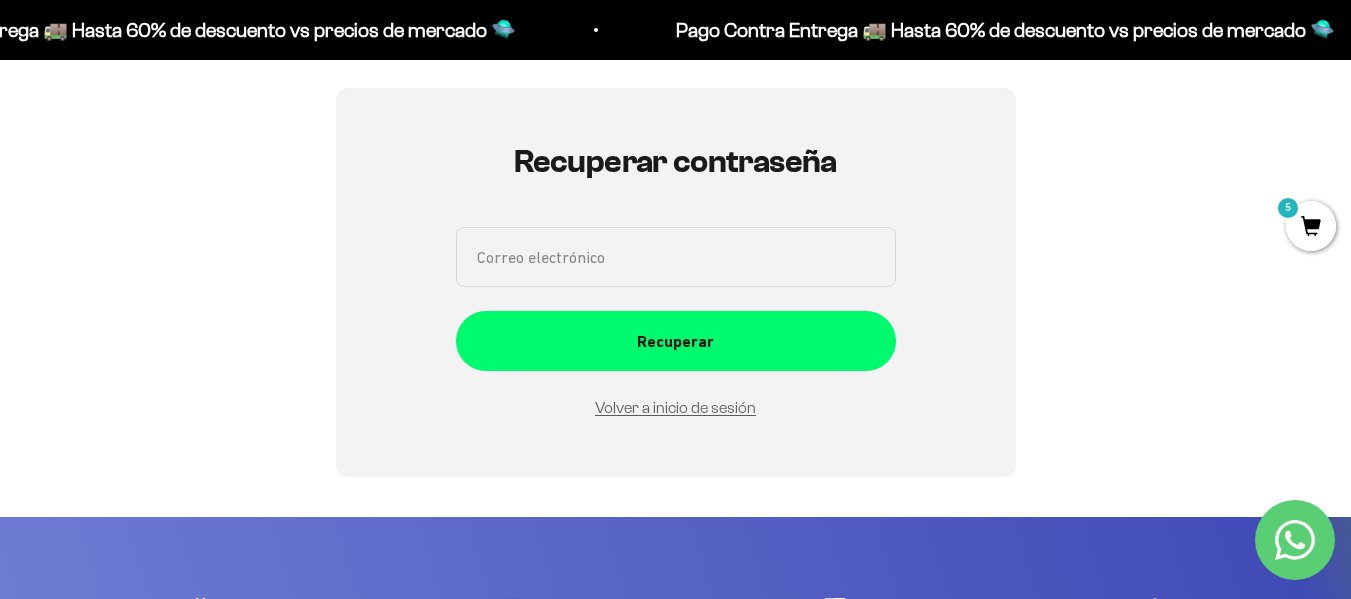 scroll, scrollTop: 39, scrollLeft: 0, axis: vertical 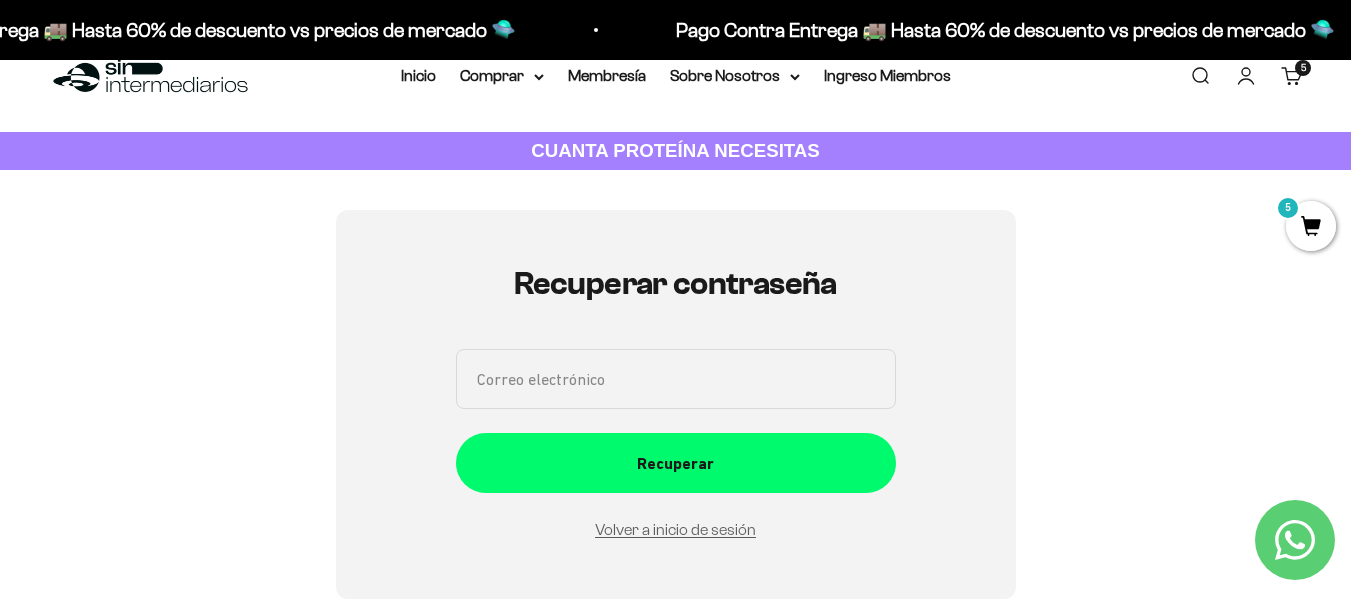 click on "Correo electrónico" at bounding box center [676, 379] 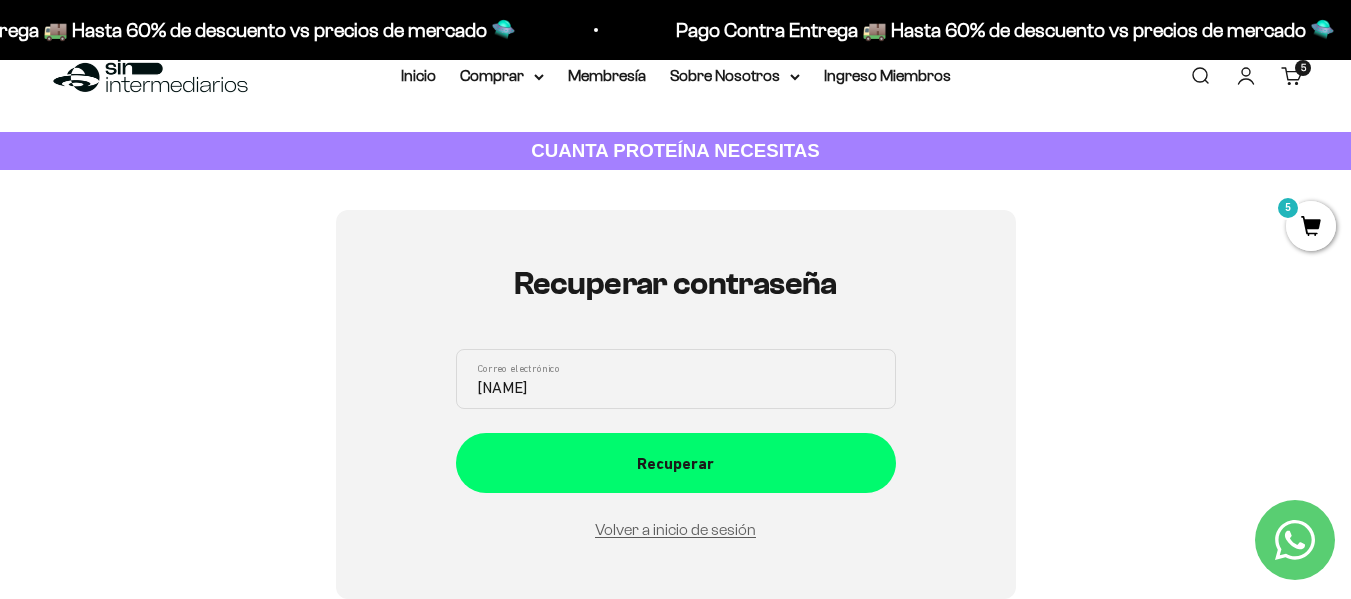 type on "marilopv@yahoo.com" 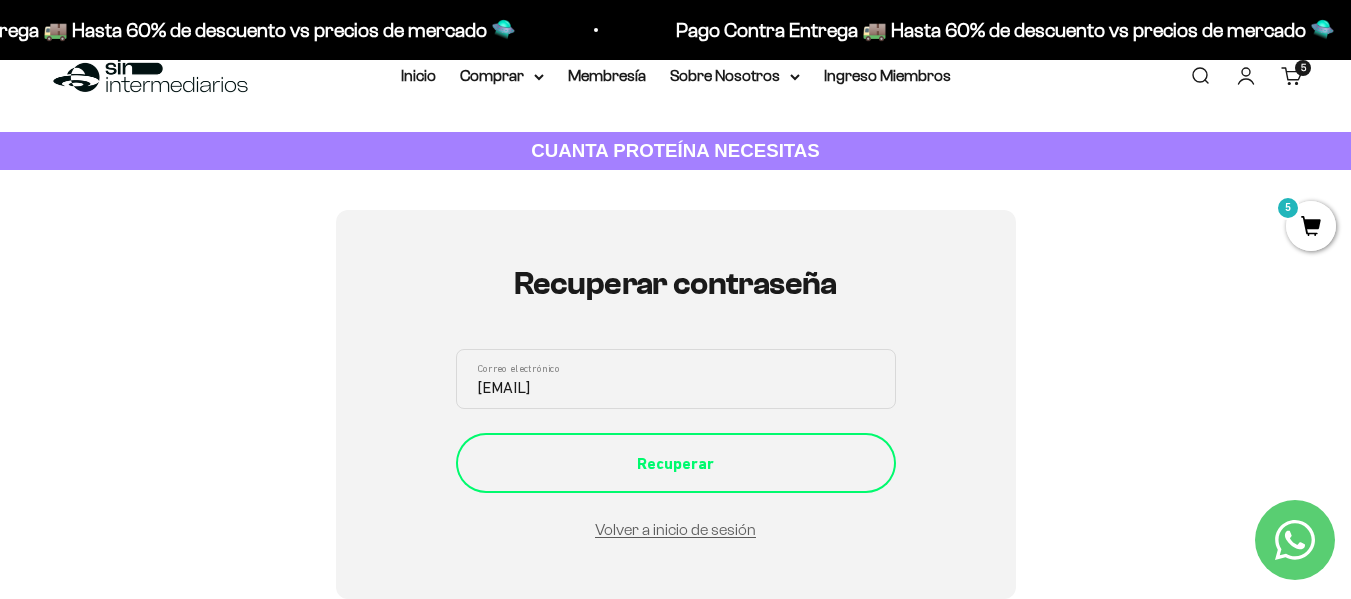 click on "Recuperar" at bounding box center (676, 463) 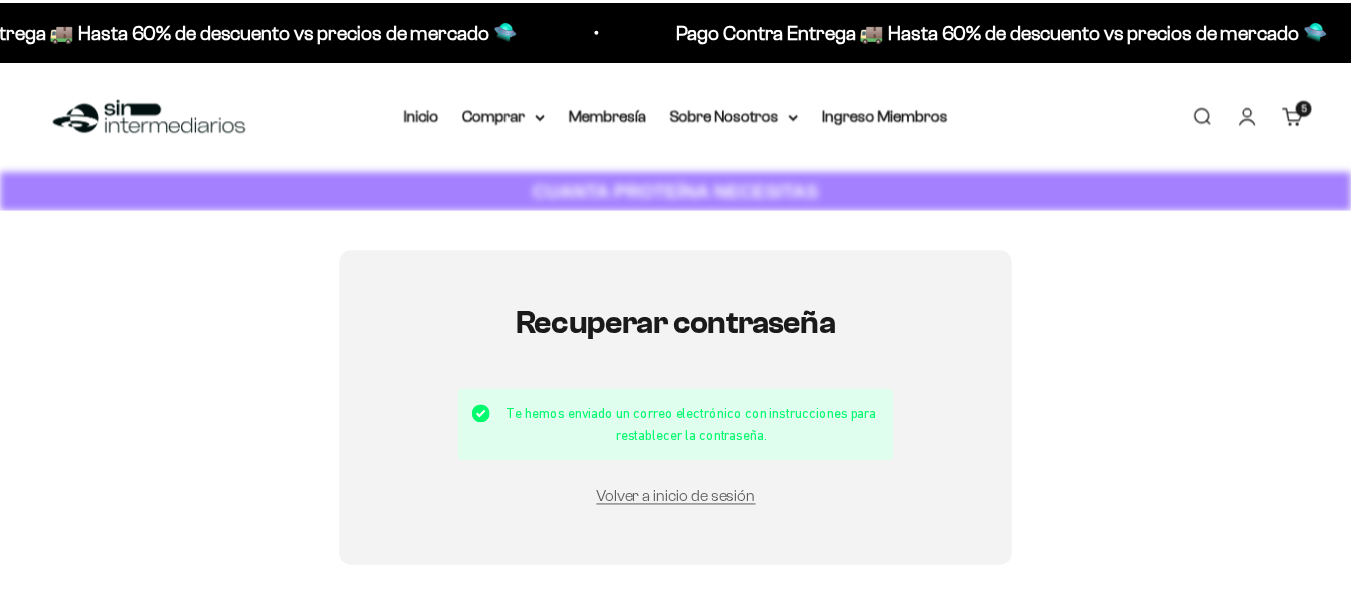scroll, scrollTop: 0, scrollLeft: 0, axis: both 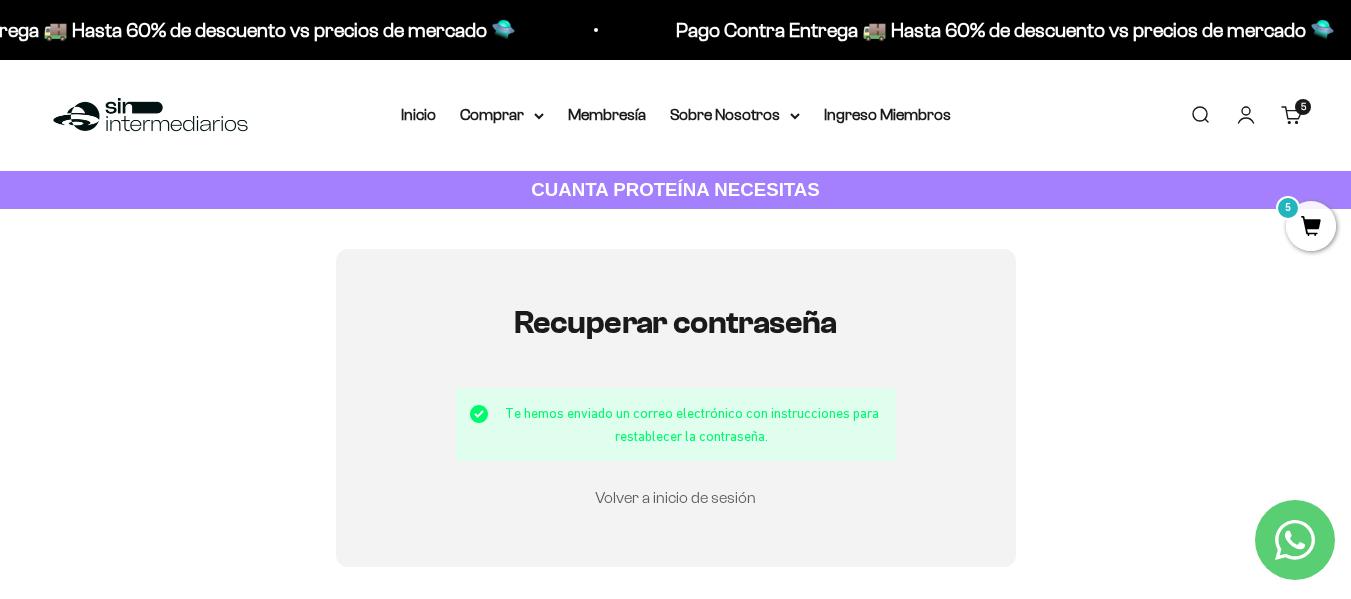 click on "Volver a inicio de sesión" at bounding box center [675, 497] 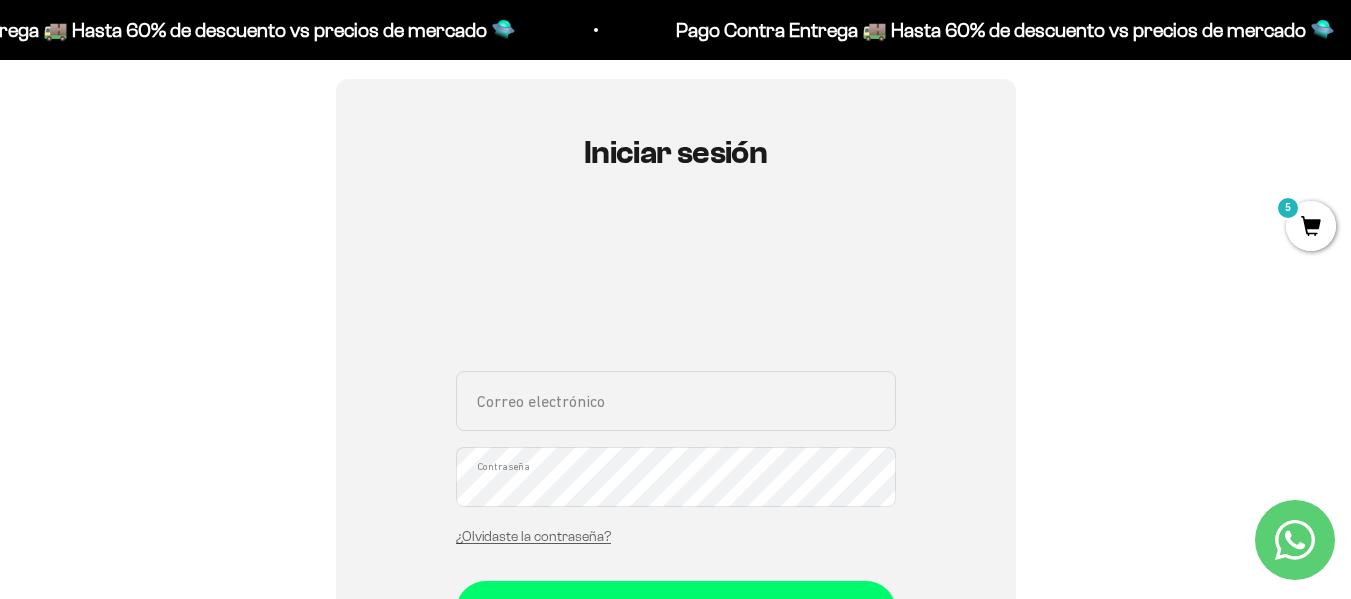 scroll, scrollTop: 182, scrollLeft: 0, axis: vertical 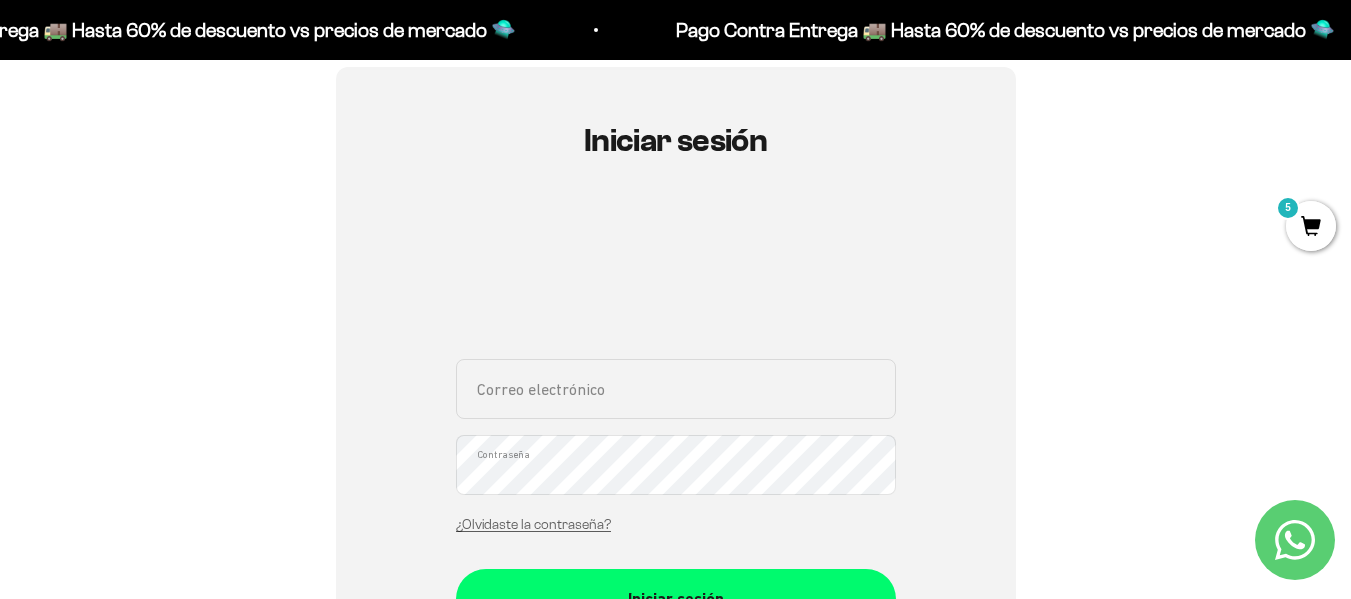 click on "Correo electrónico" at bounding box center [676, 389] 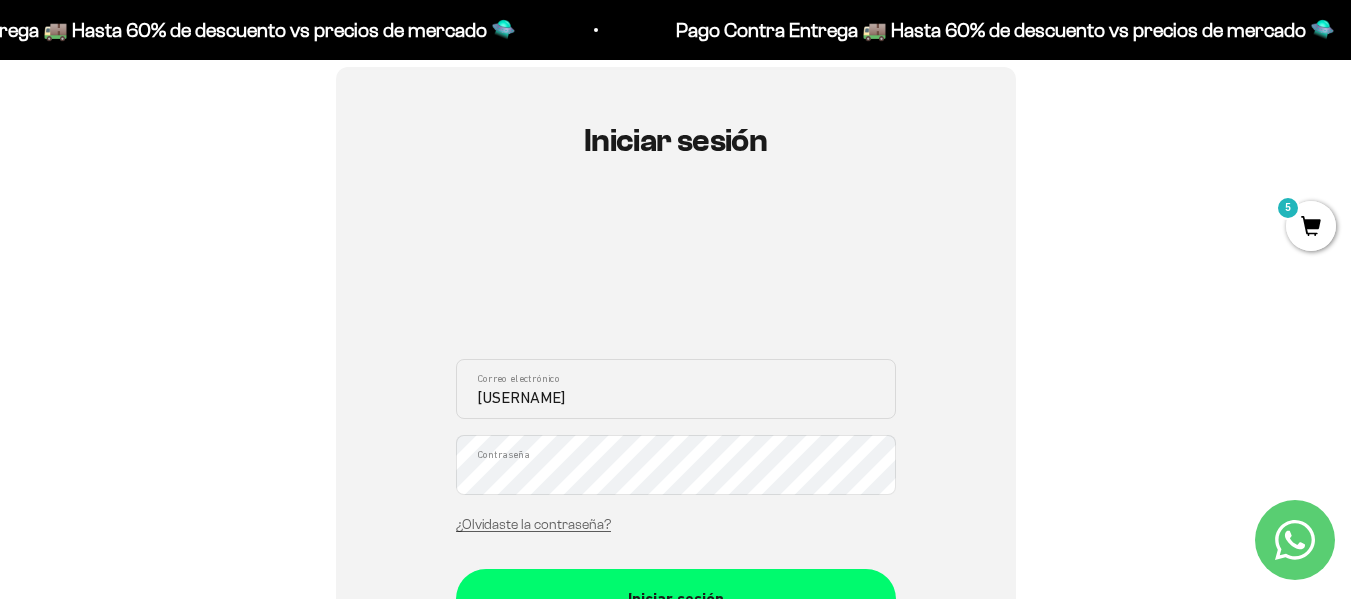 type on "marilopv@yahoo.com" 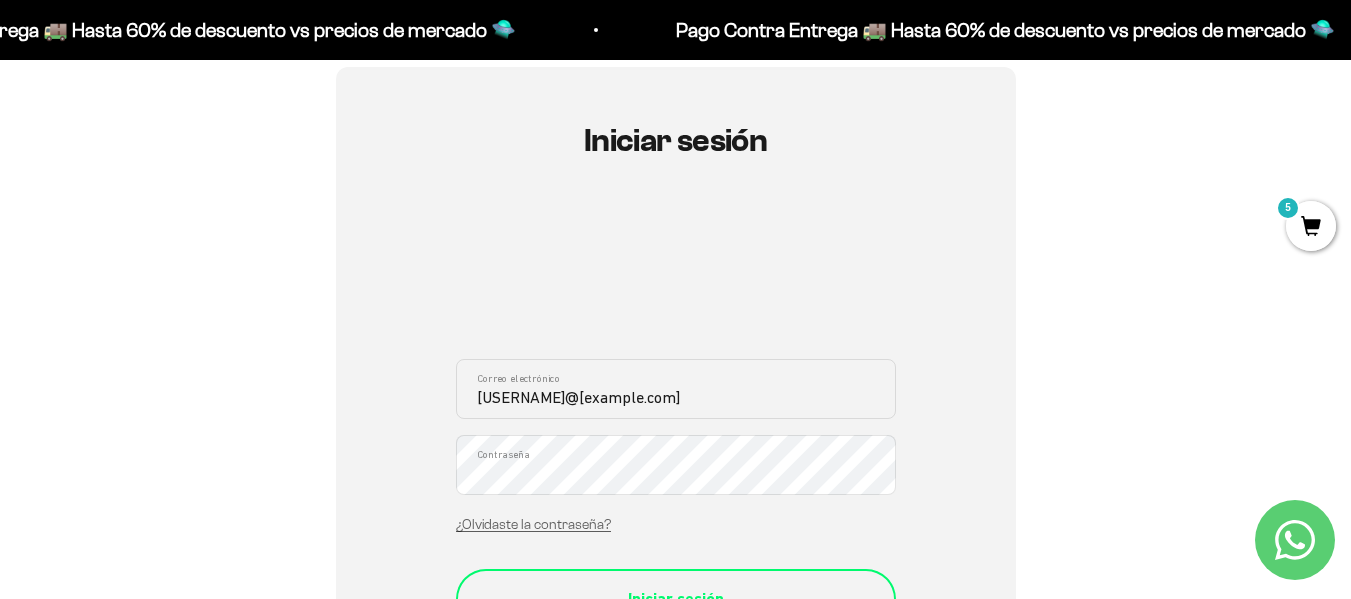 click on "Iniciar sesión" at bounding box center [676, 599] 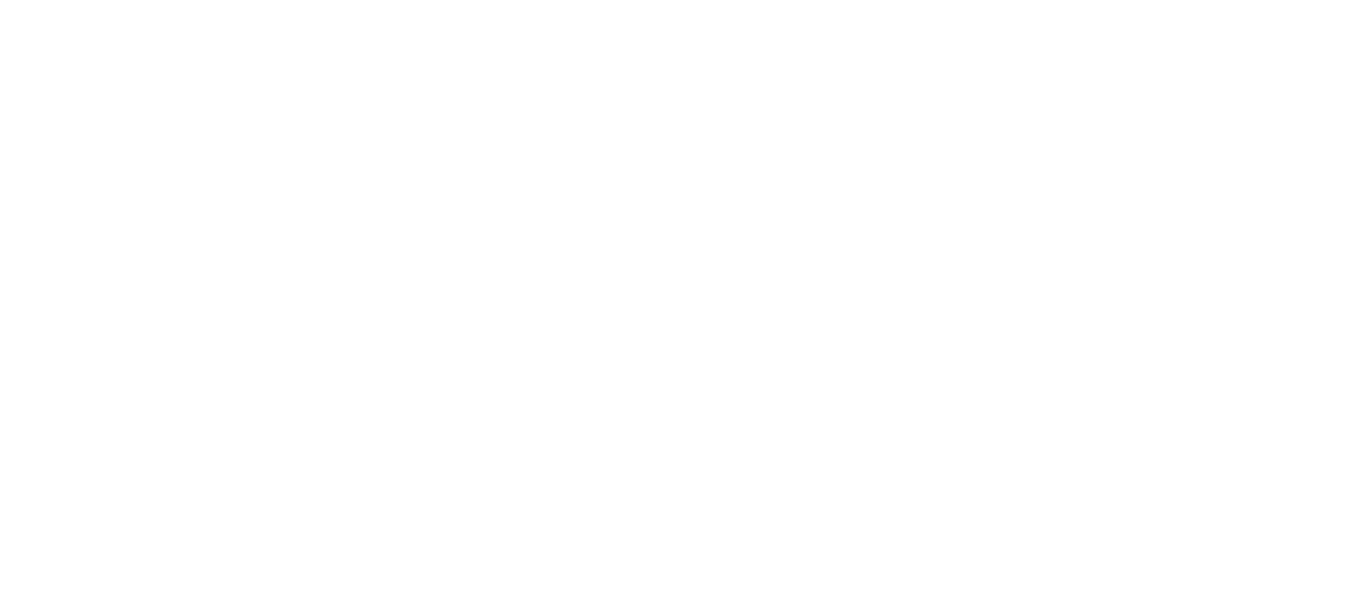 scroll, scrollTop: 0, scrollLeft: 0, axis: both 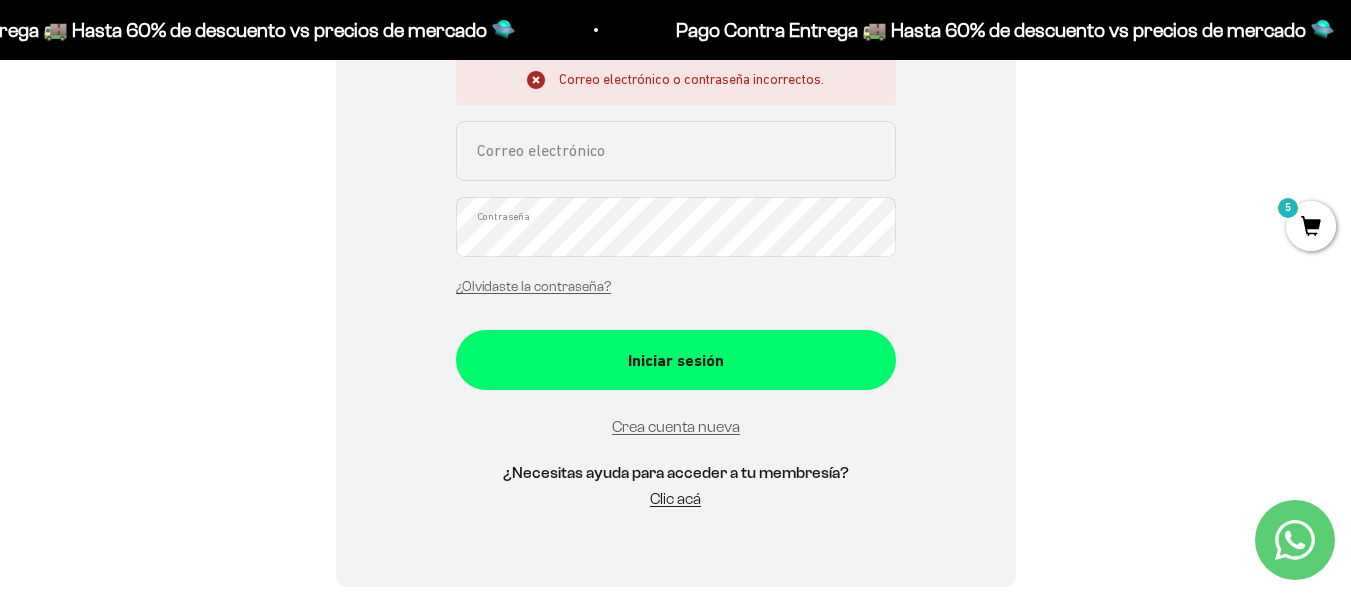 click on "Correo electrónico" at bounding box center [676, 151] 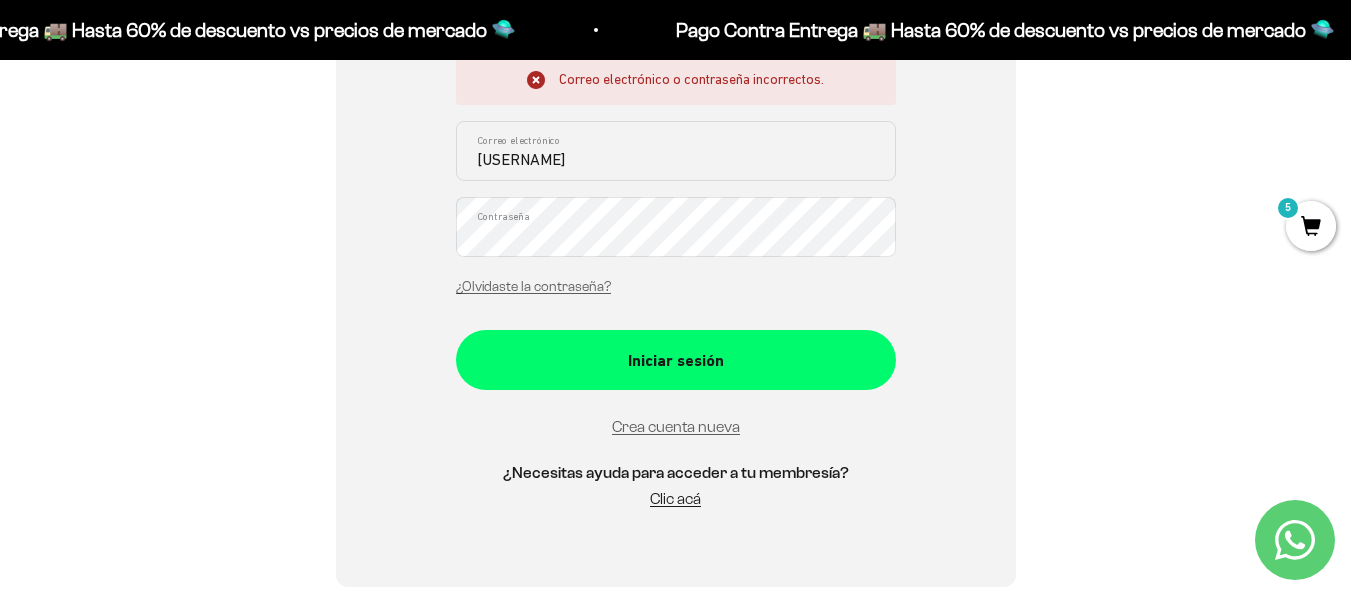 type on "[USERNAME]@[example.com]" 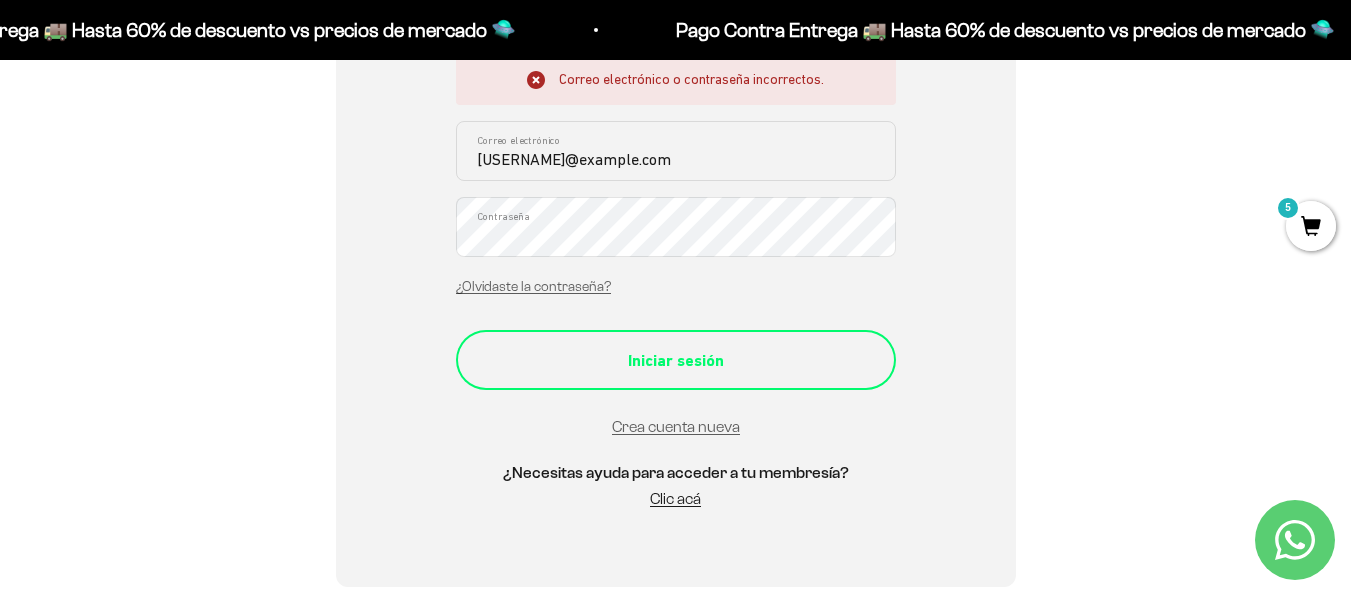 click on "Iniciar sesión" at bounding box center [676, 360] 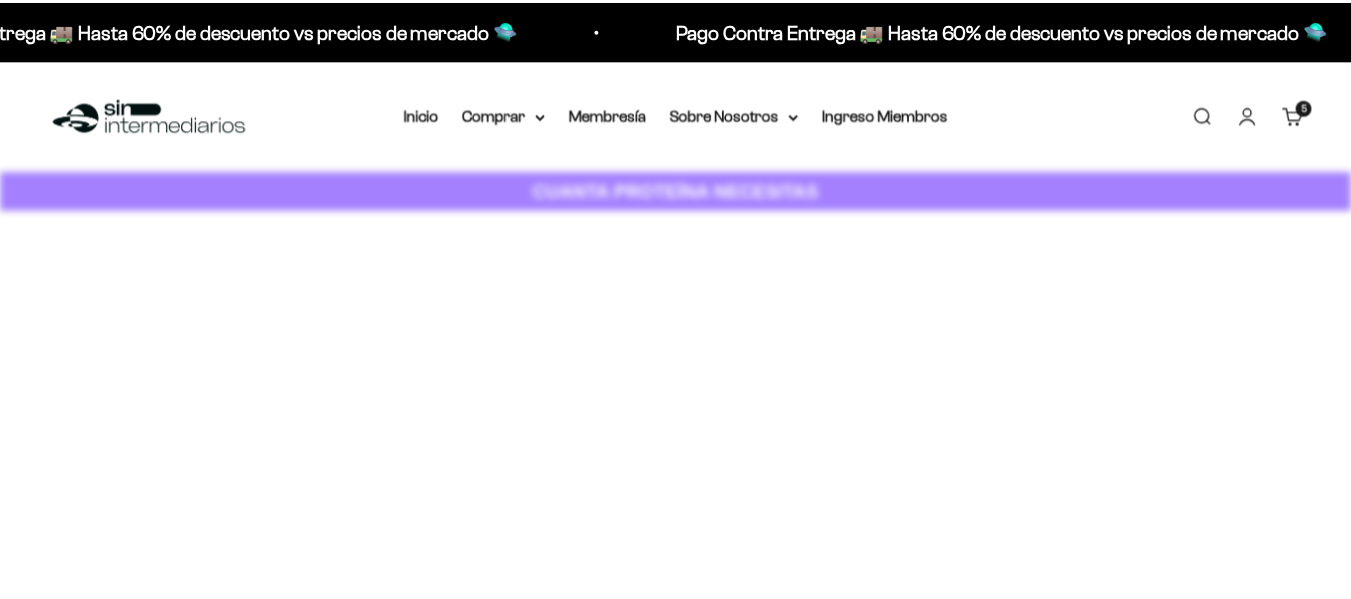 scroll, scrollTop: 0, scrollLeft: 0, axis: both 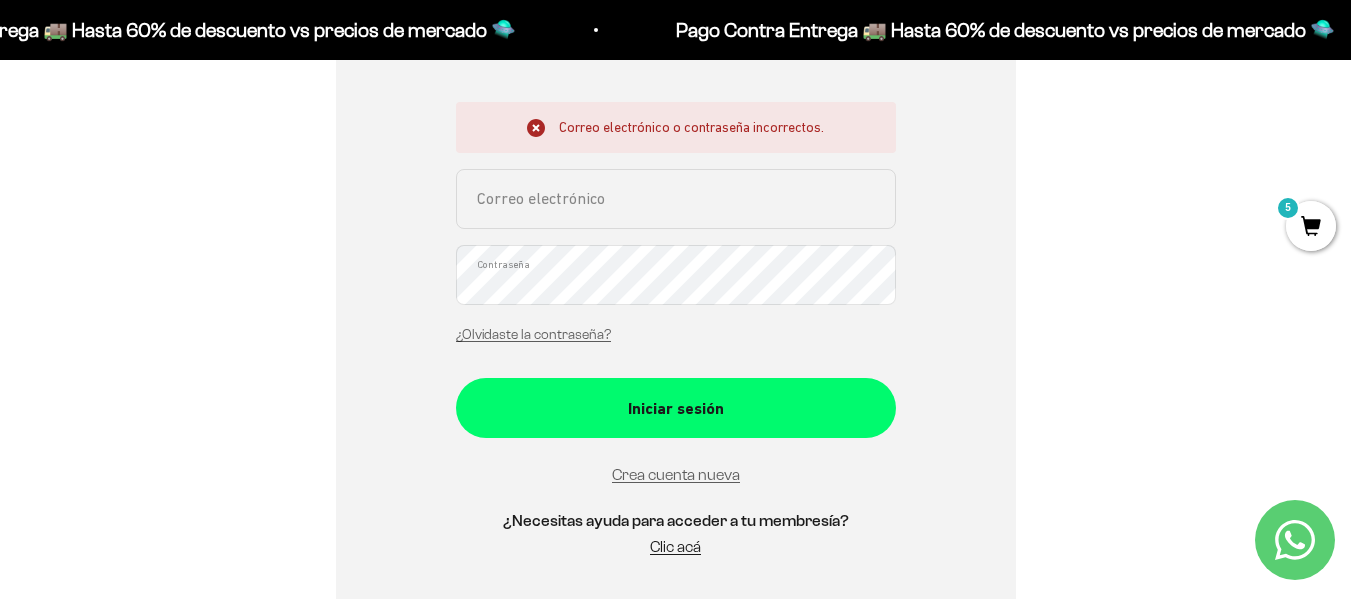 click on "Correo electrónico" at bounding box center (676, 199) 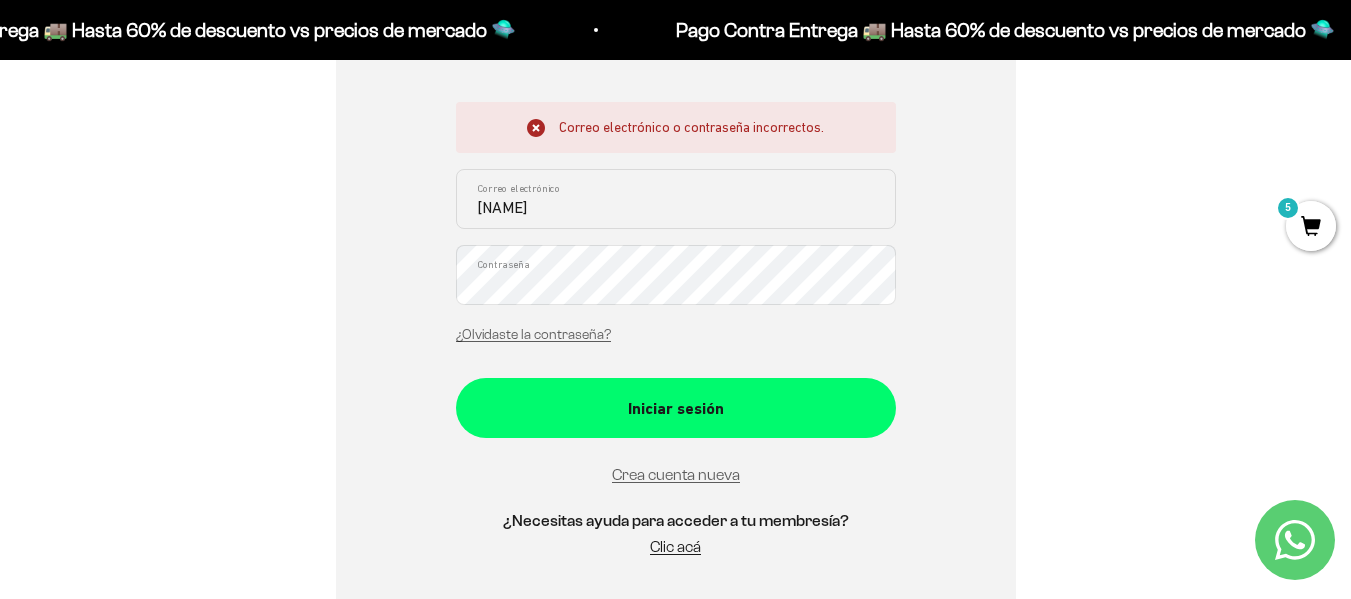 type on "marilopv@yahoo.com" 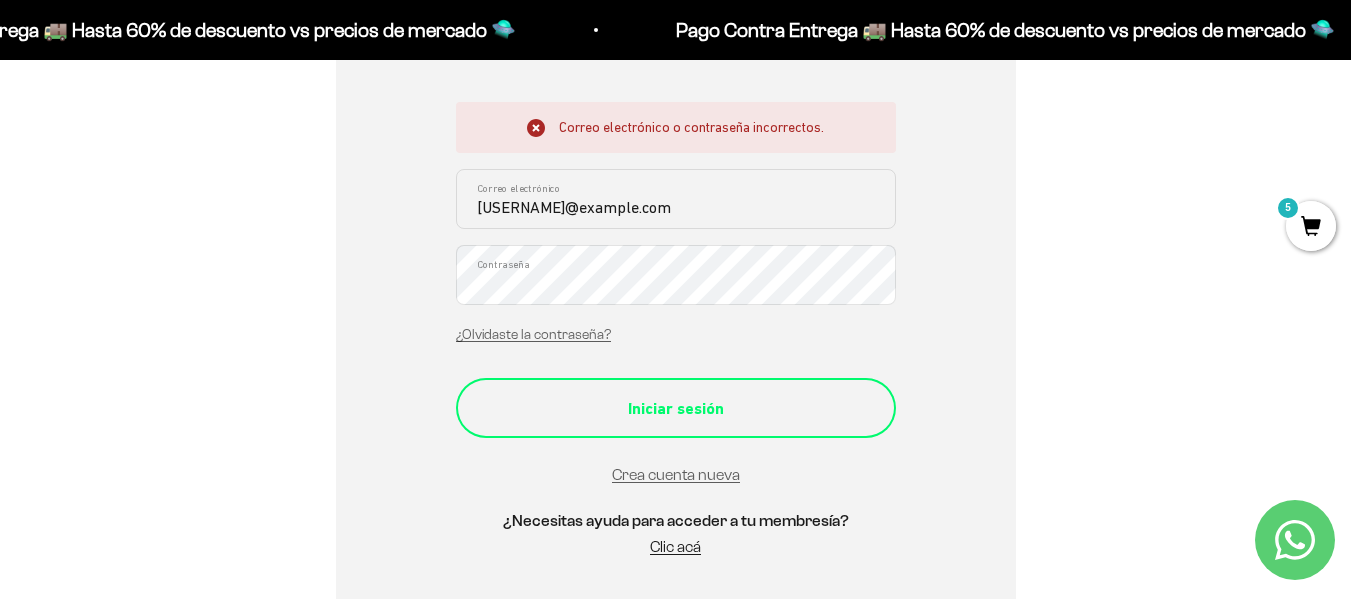 click on "Iniciar sesión" at bounding box center [676, 409] 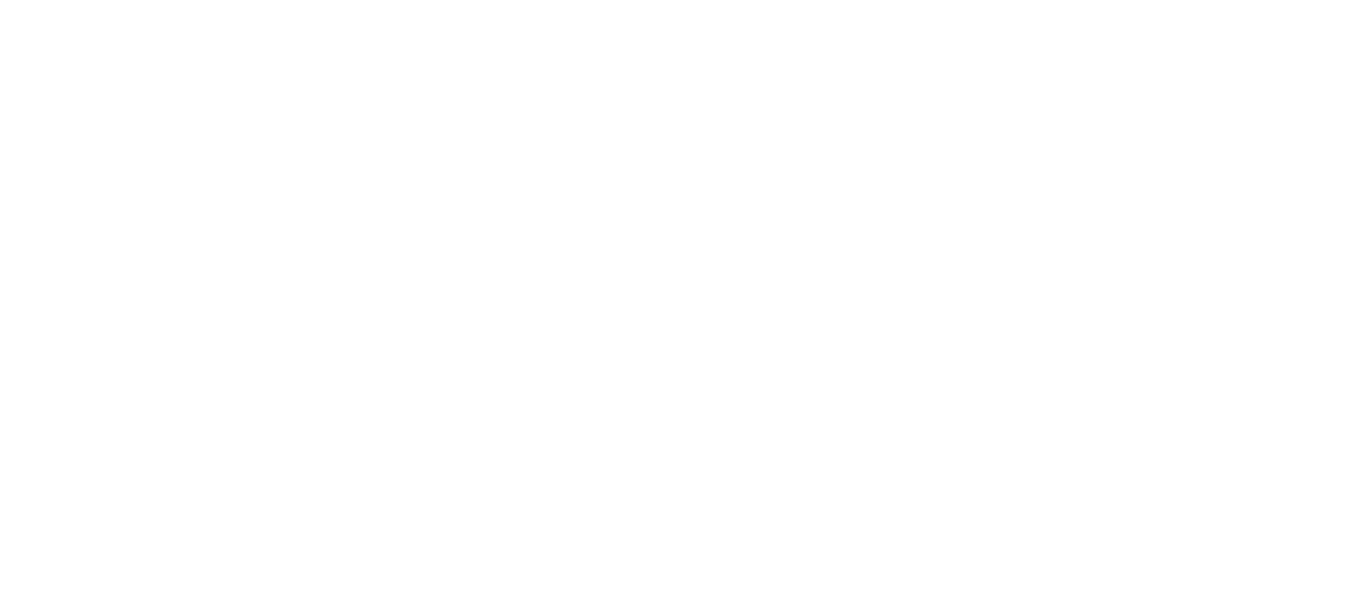 scroll, scrollTop: 0, scrollLeft: 0, axis: both 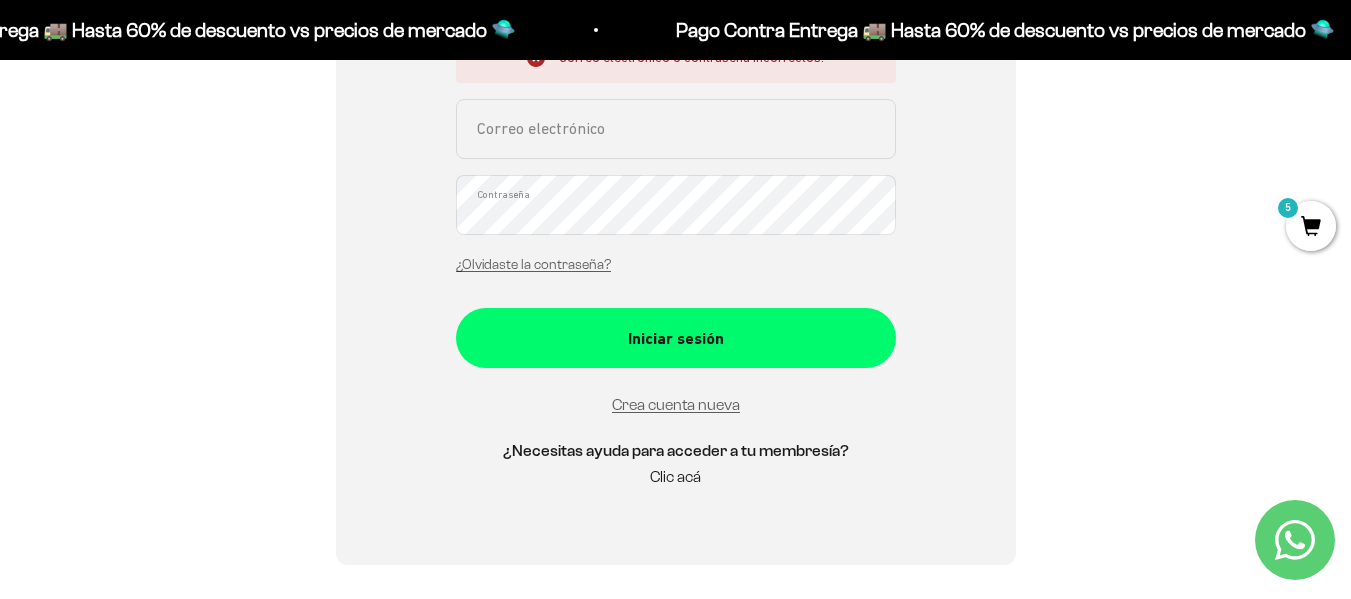 click on "Clic acá" at bounding box center (675, 476) 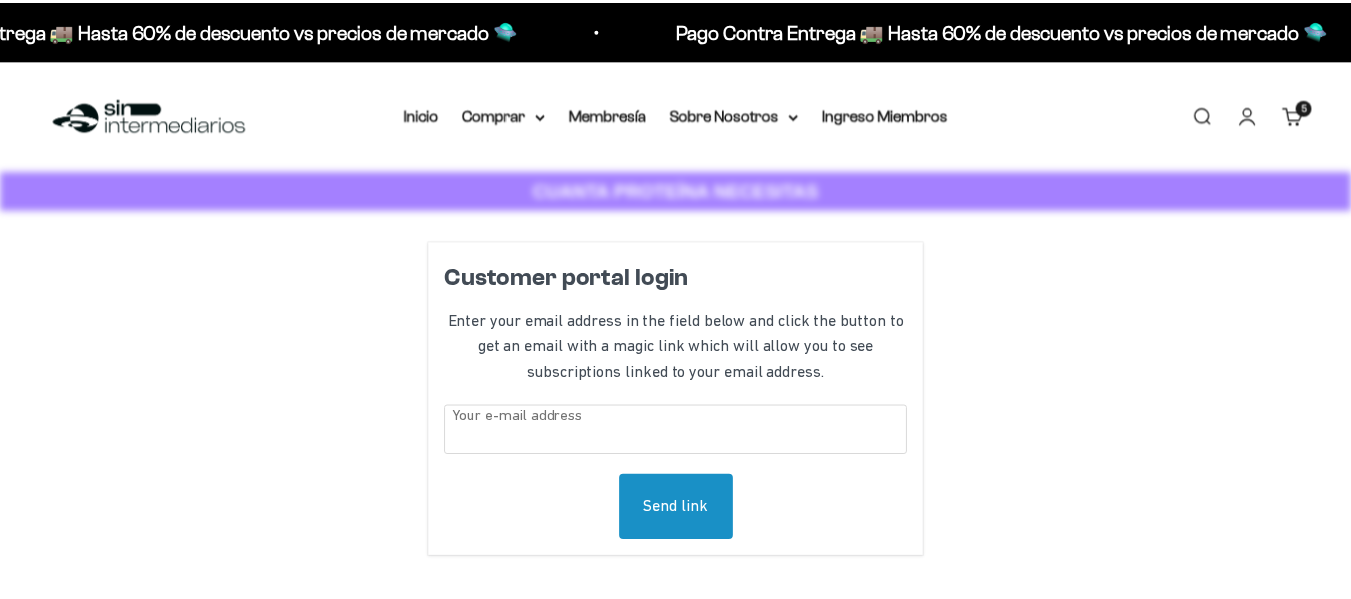 scroll, scrollTop: 0, scrollLeft: 0, axis: both 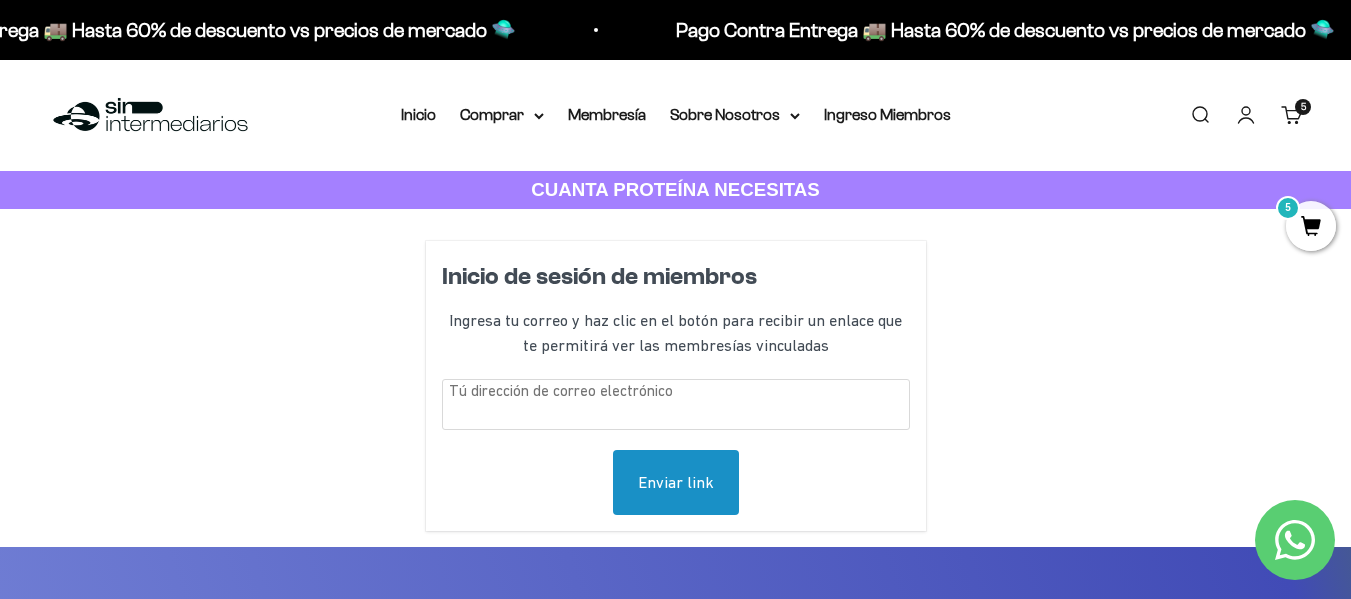 click at bounding box center [676, 404] 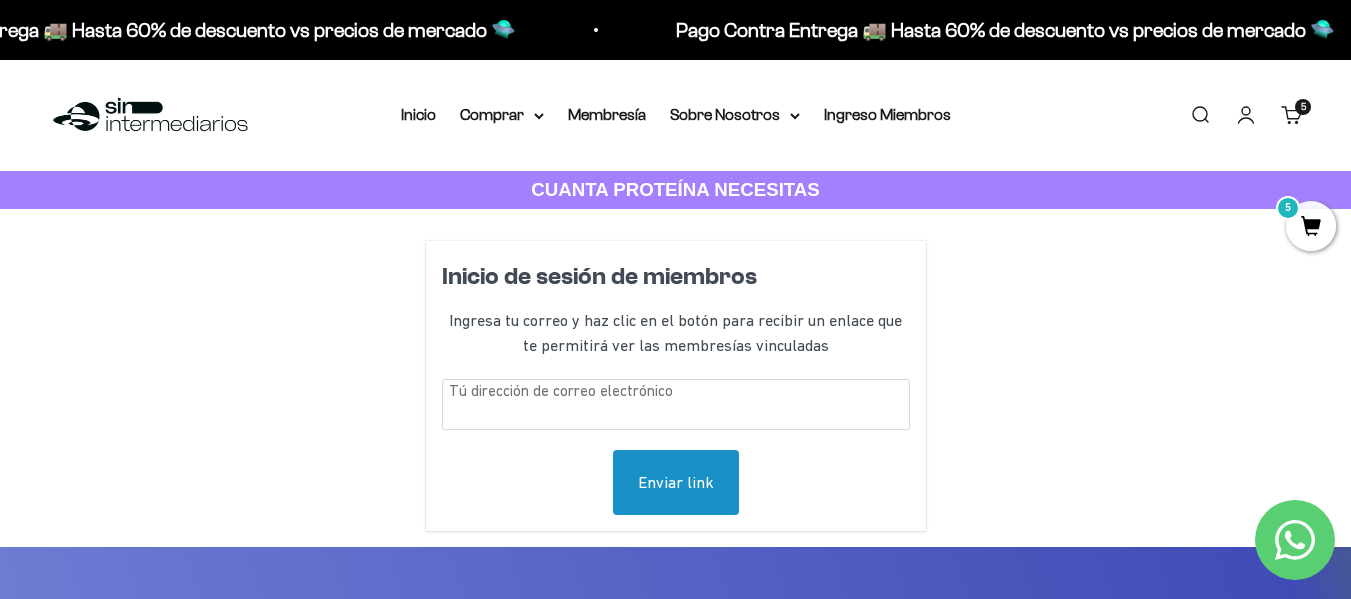 click at bounding box center (676, 404) 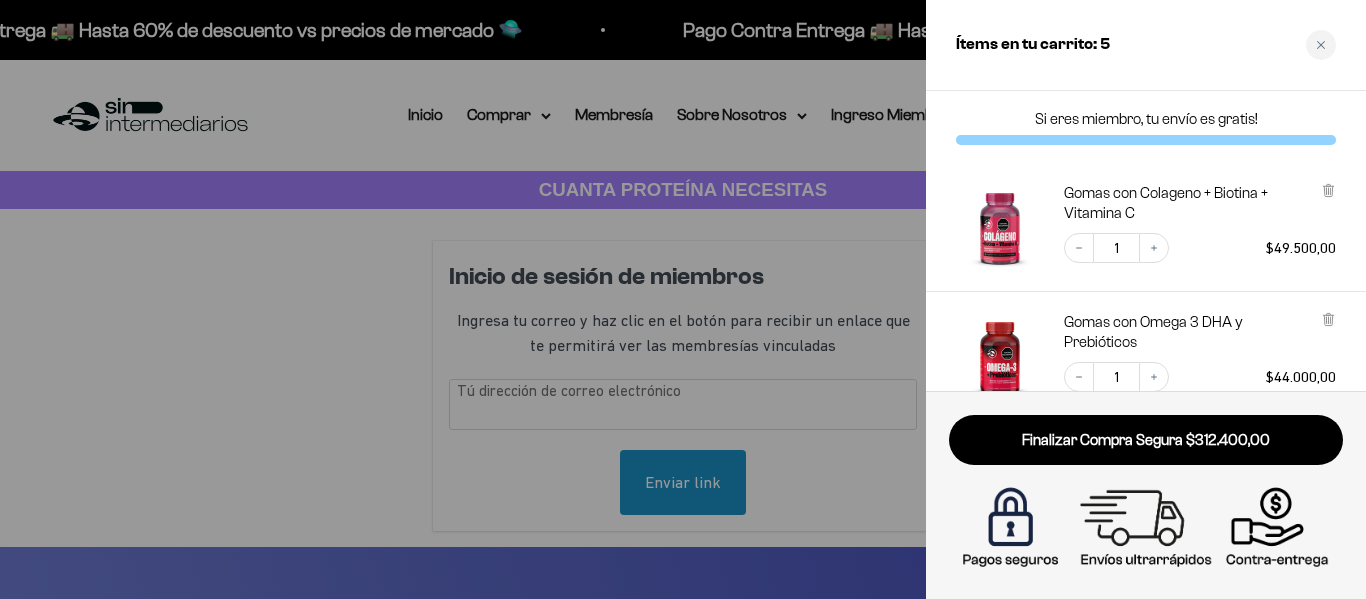 click at bounding box center (683, 299) 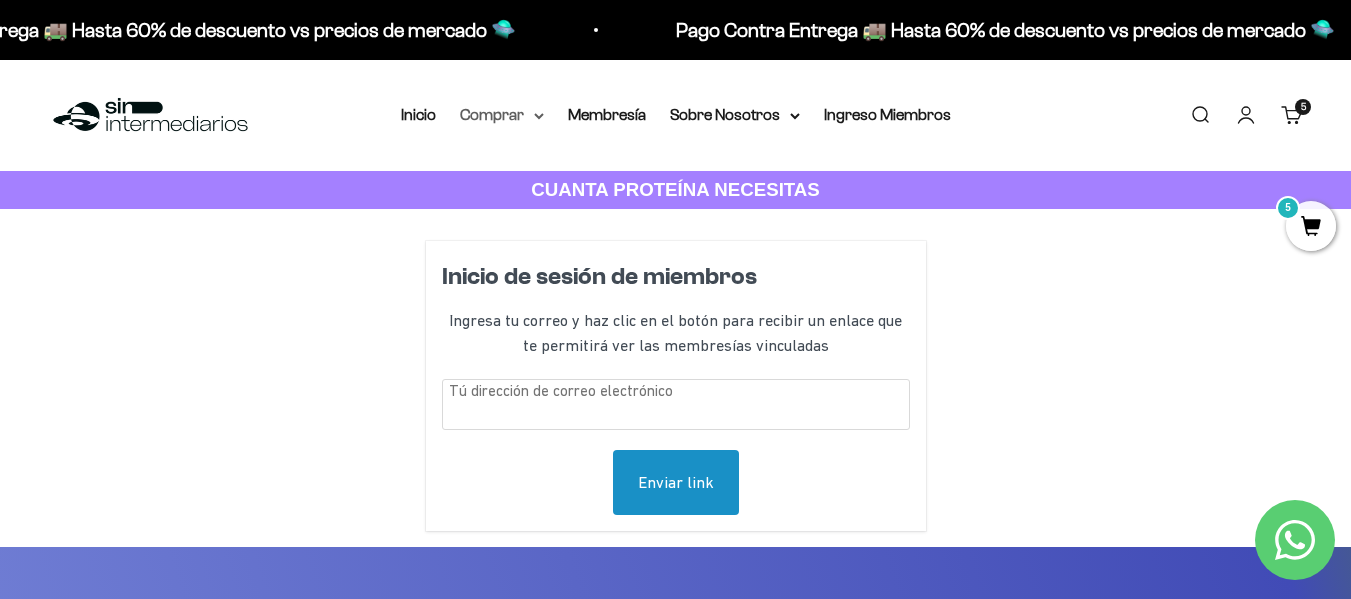 click on "Comprar" at bounding box center (502, 115) 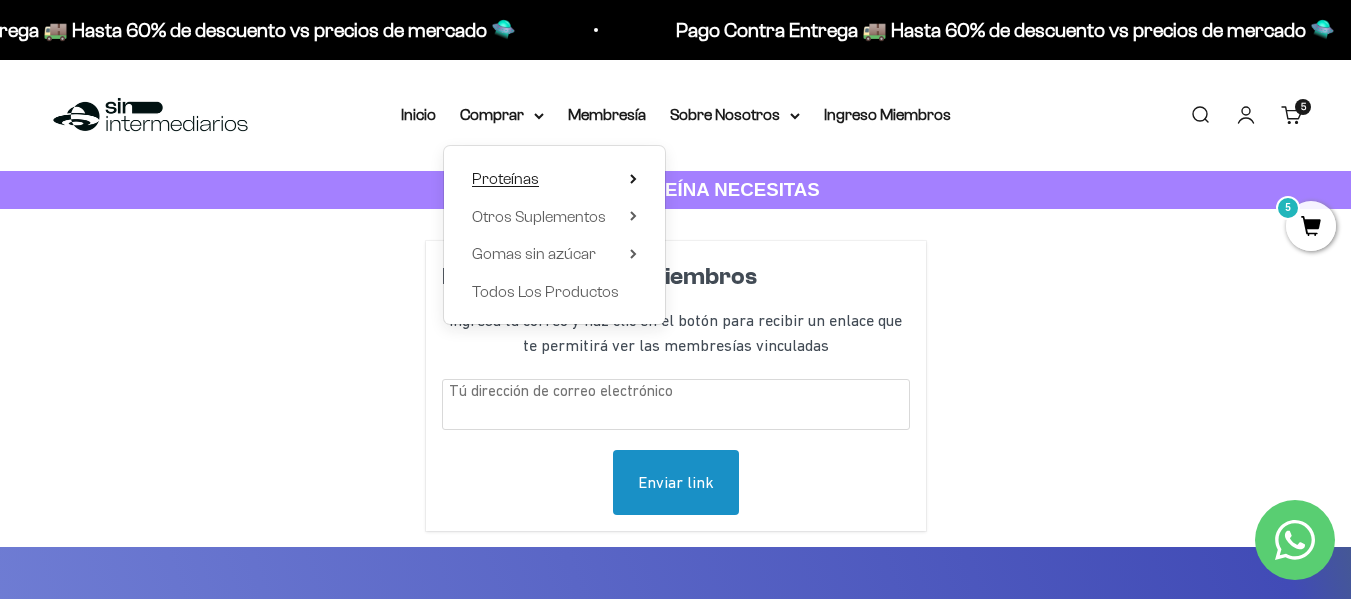 click on "Proteínas" at bounding box center (554, 179) 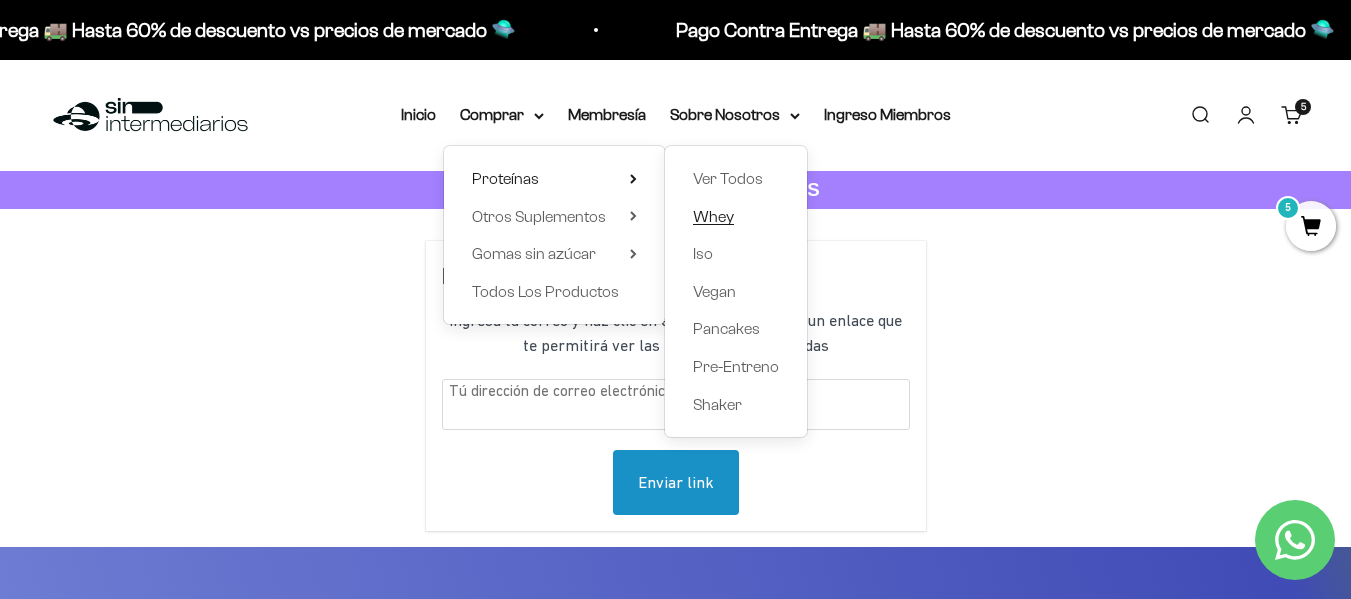 click on "Whey" at bounding box center (736, 217) 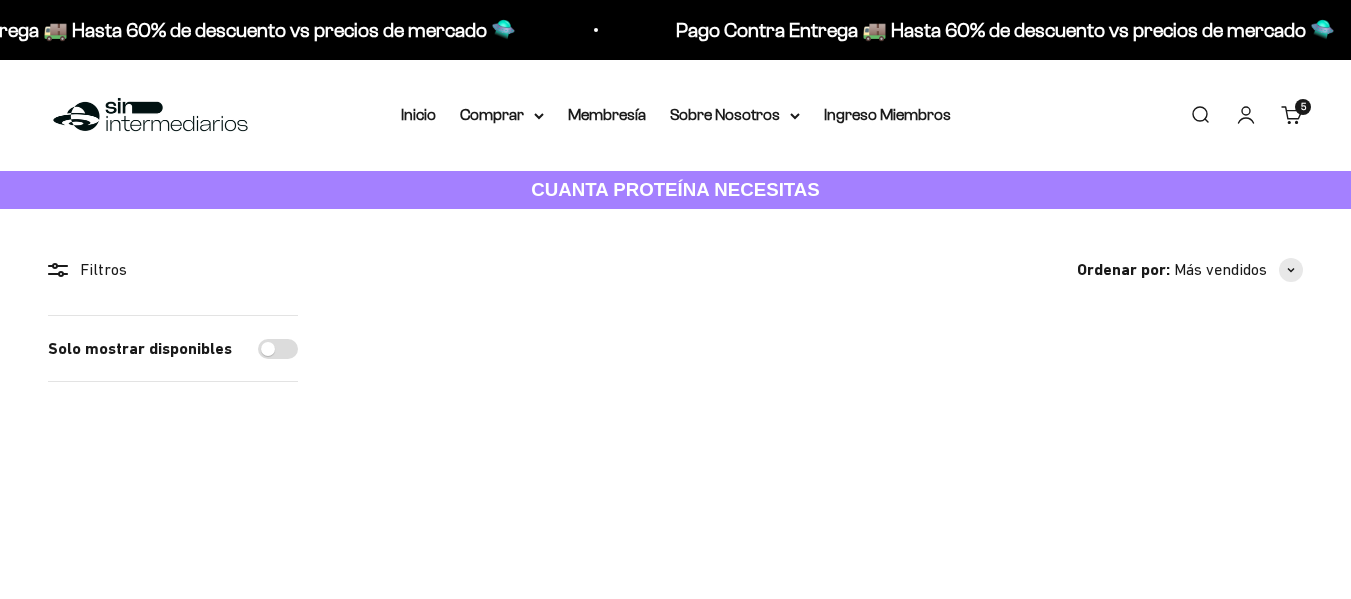 scroll, scrollTop: 0, scrollLeft: 0, axis: both 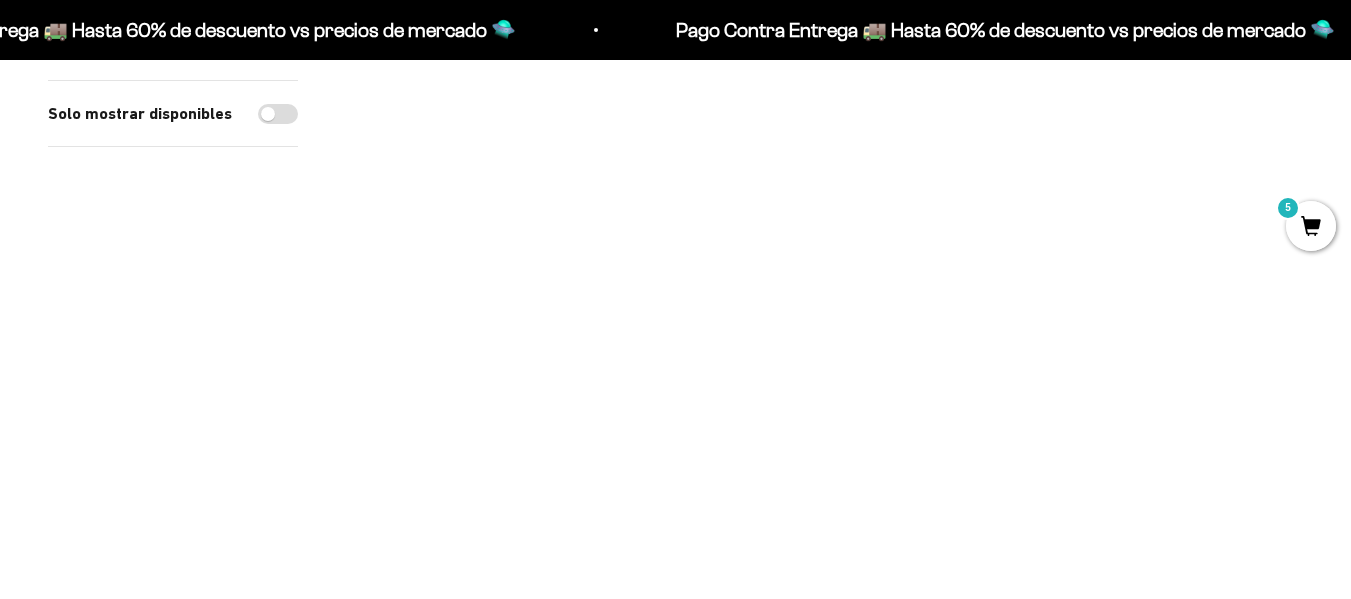 drag, startPoint x: 1365, startPoint y: 103, endPoint x: 1365, endPoint y: 157, distance: 54 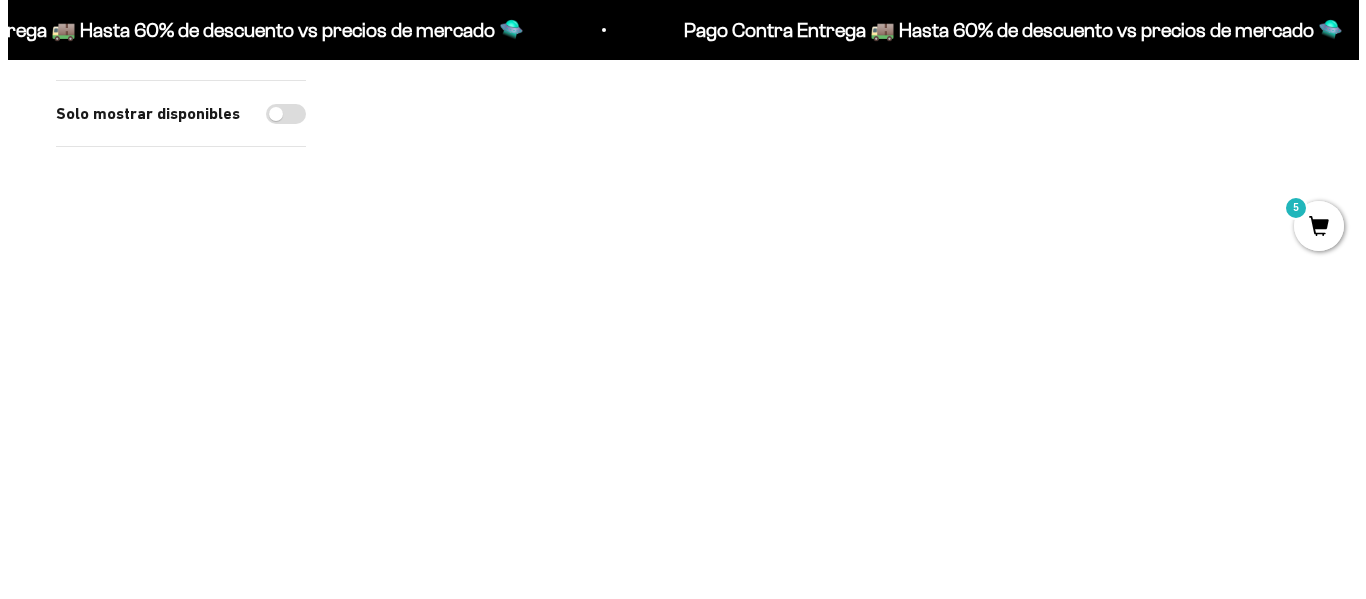 scroll, scrollTop: 309, scrollLeft: 0, axis: vertical 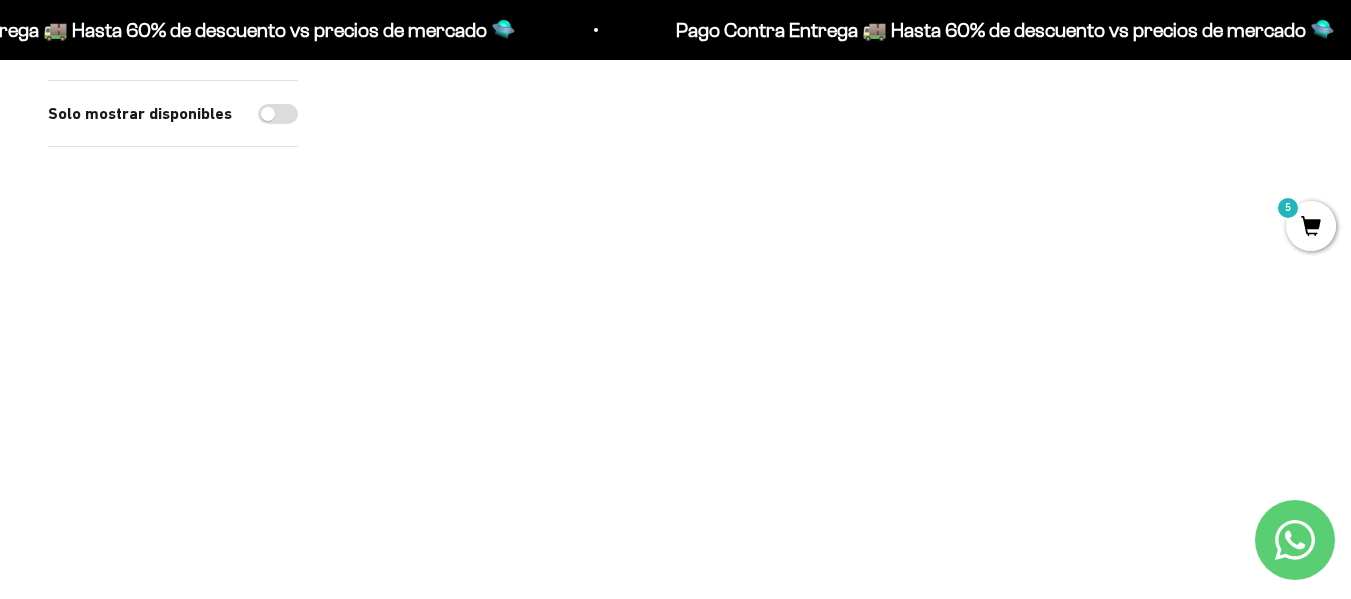 click at bounding box center (953, 286) 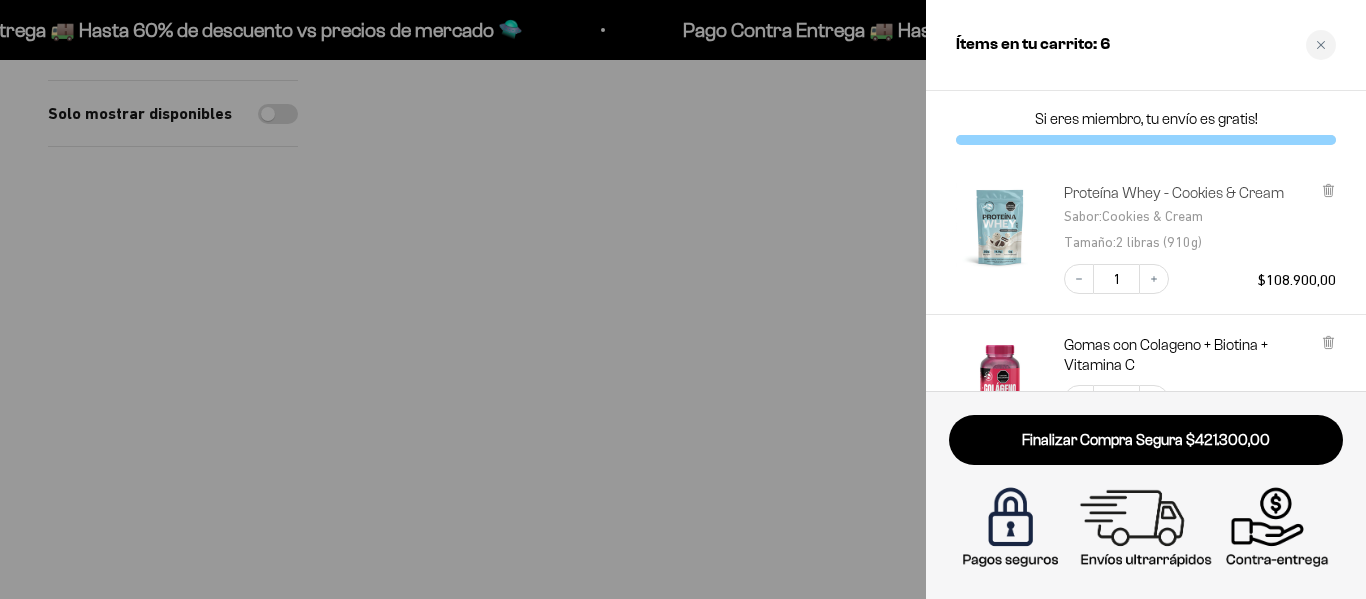 click on "Proteína Whey - Cookies & Cream" at bounding box center (1174, 193) 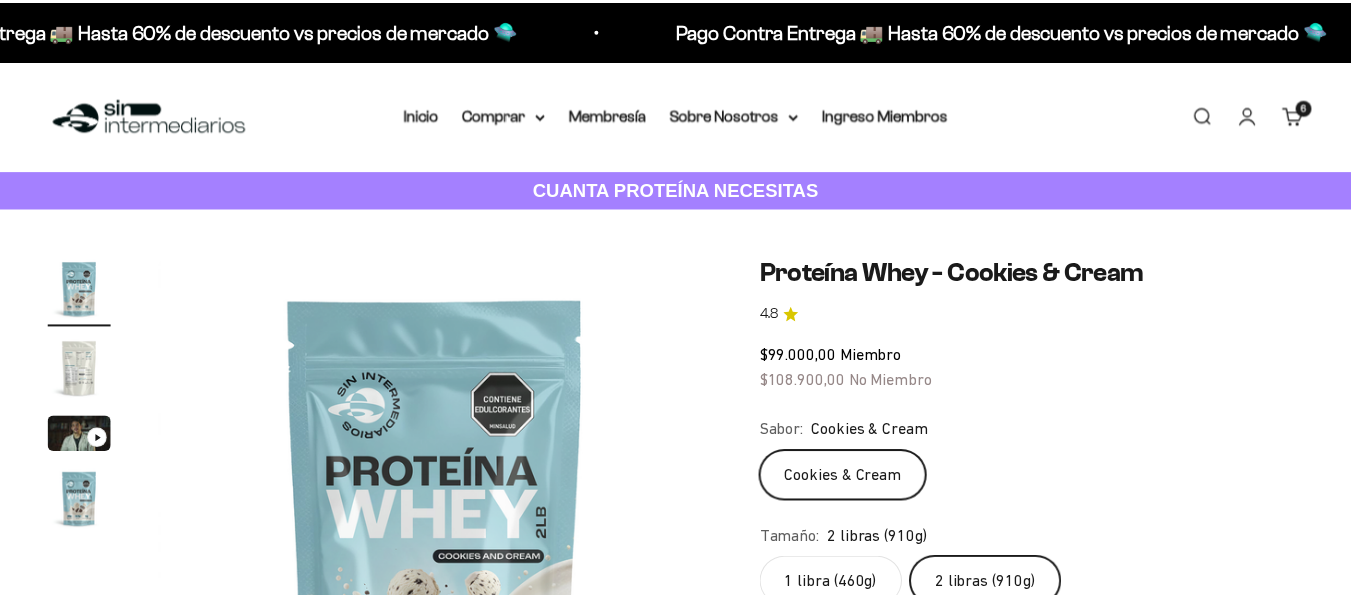 scroll, scrollTop: 524, scrollLeft: 0, axis: vertical 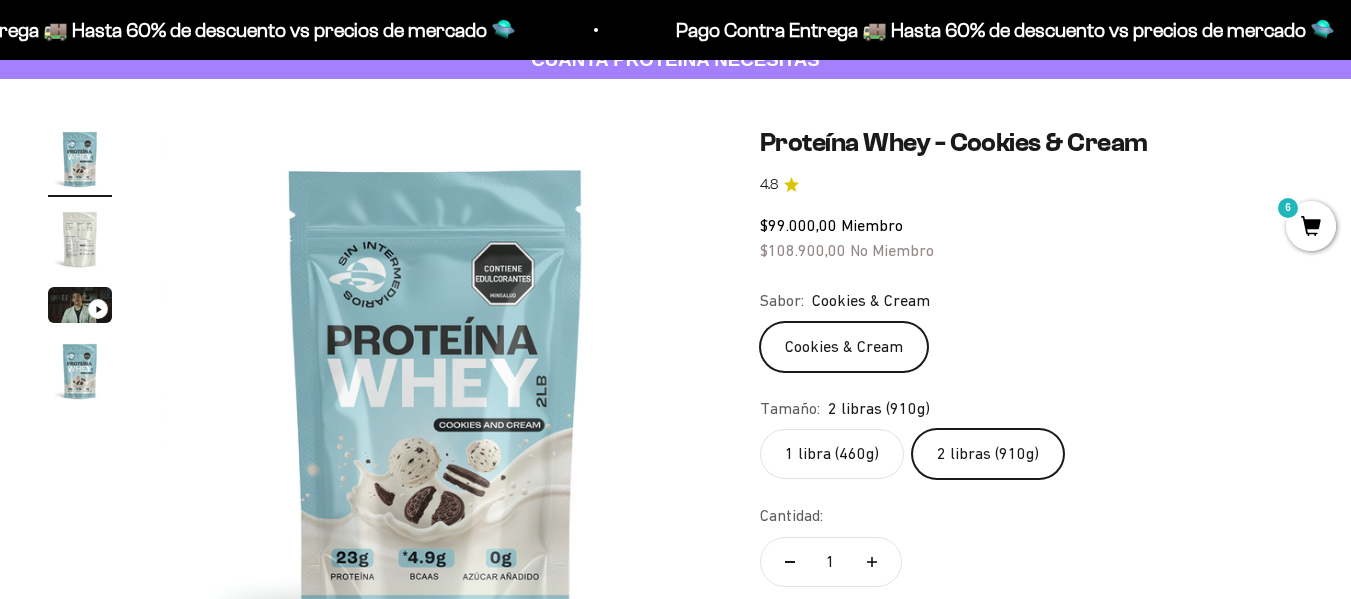 click on "1 libra (460g)" 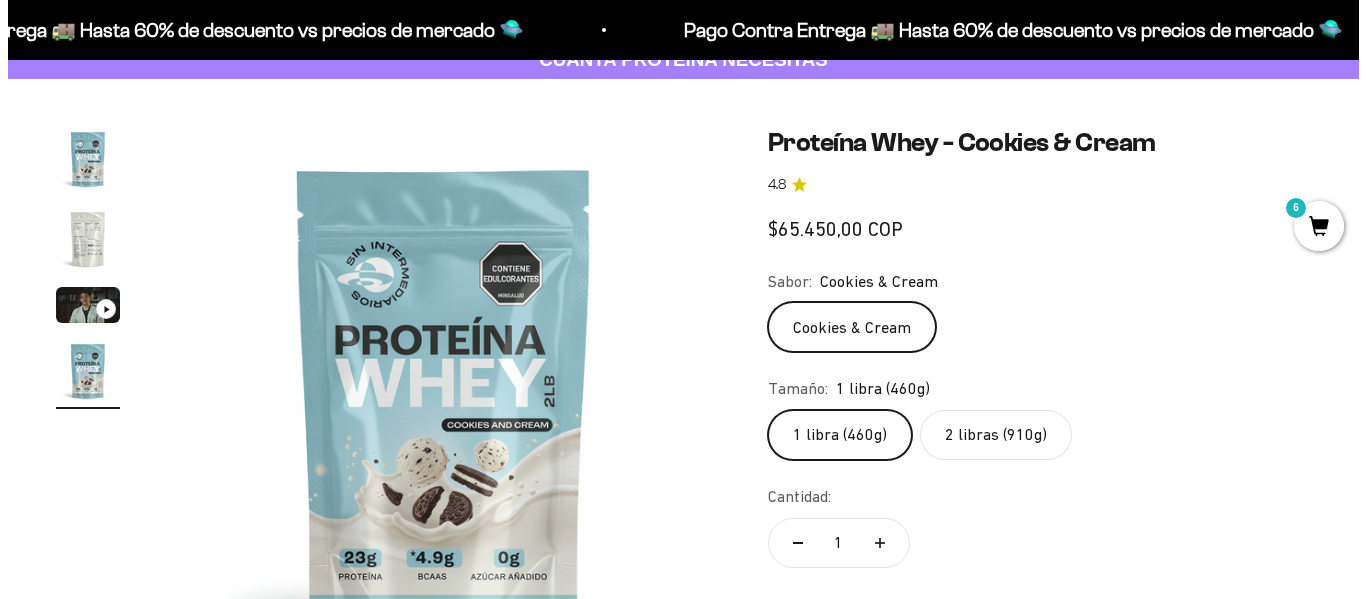 scroll, scrollTop: 0, scrollLeft: 1691, axis: horizontal 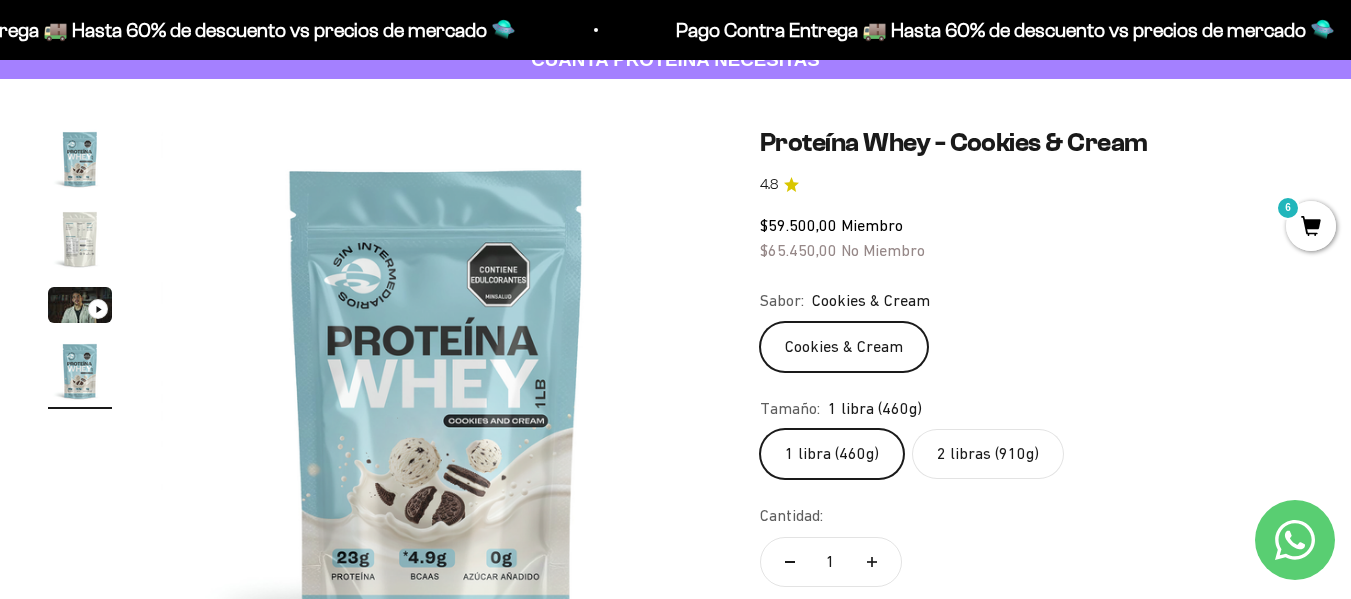 click on "6" at bounding box center [1311, 226] 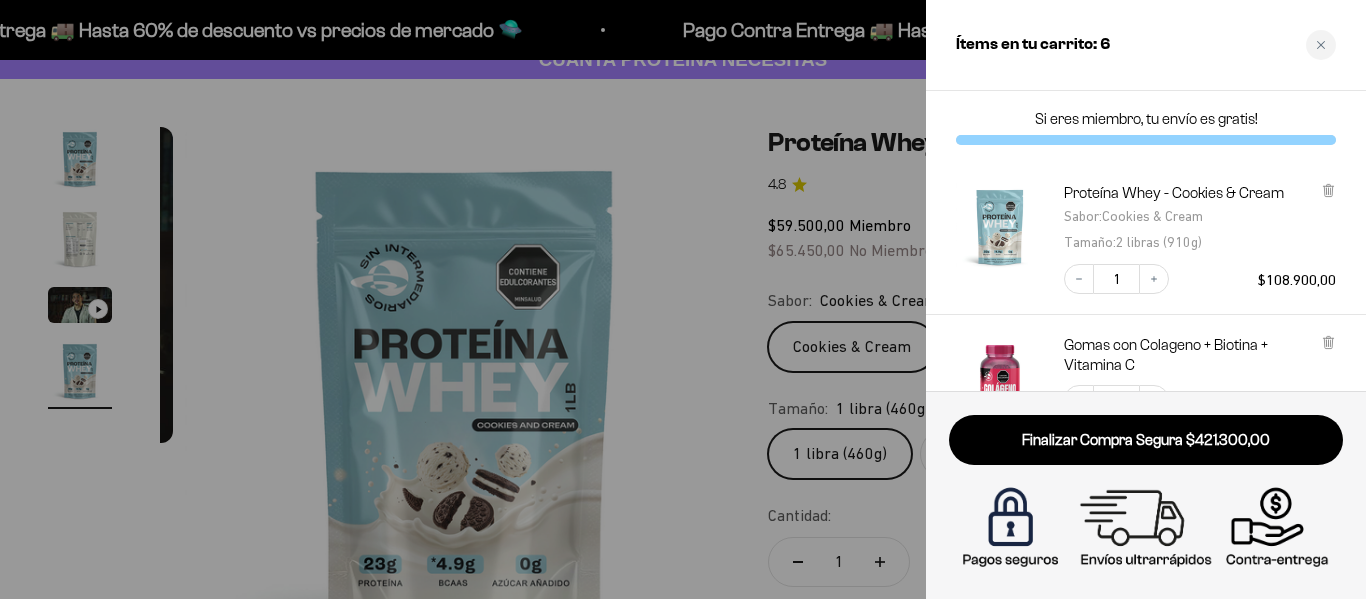 scroll, scrollTop: 0, scrollLeft: 1716, axis: horizontal 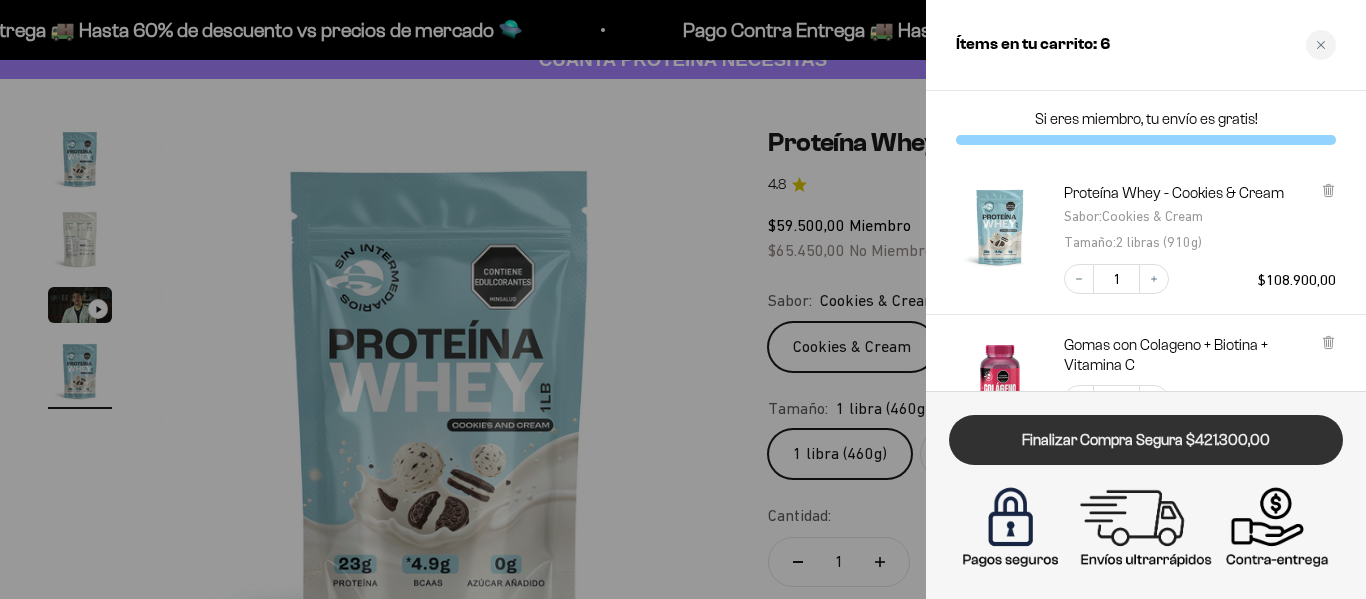 click on "Finalizar Compra Segura $421.300,00" at bounding box center (1146, 440) 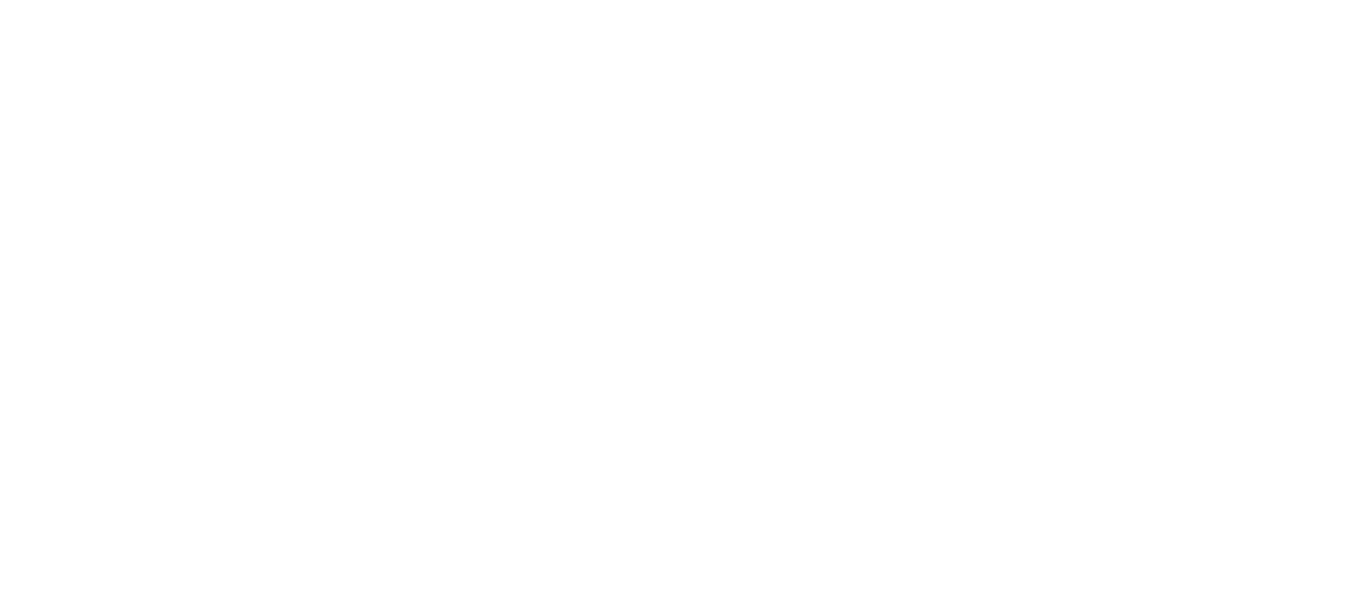 scroll, scrollTop: 0, scrollLeft: 0, axis: both 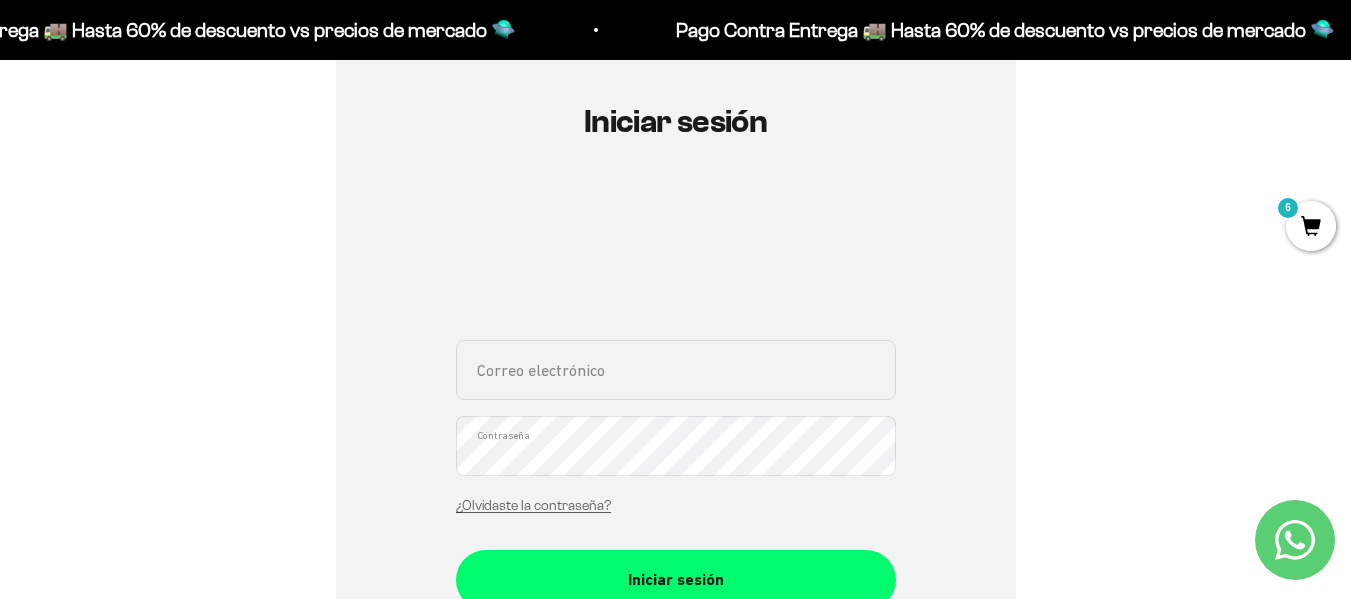 drag, startPoint x: 1365, startPoint y: 150, endPoint x: 1343, endPoint y: 203, distance: 57.384666 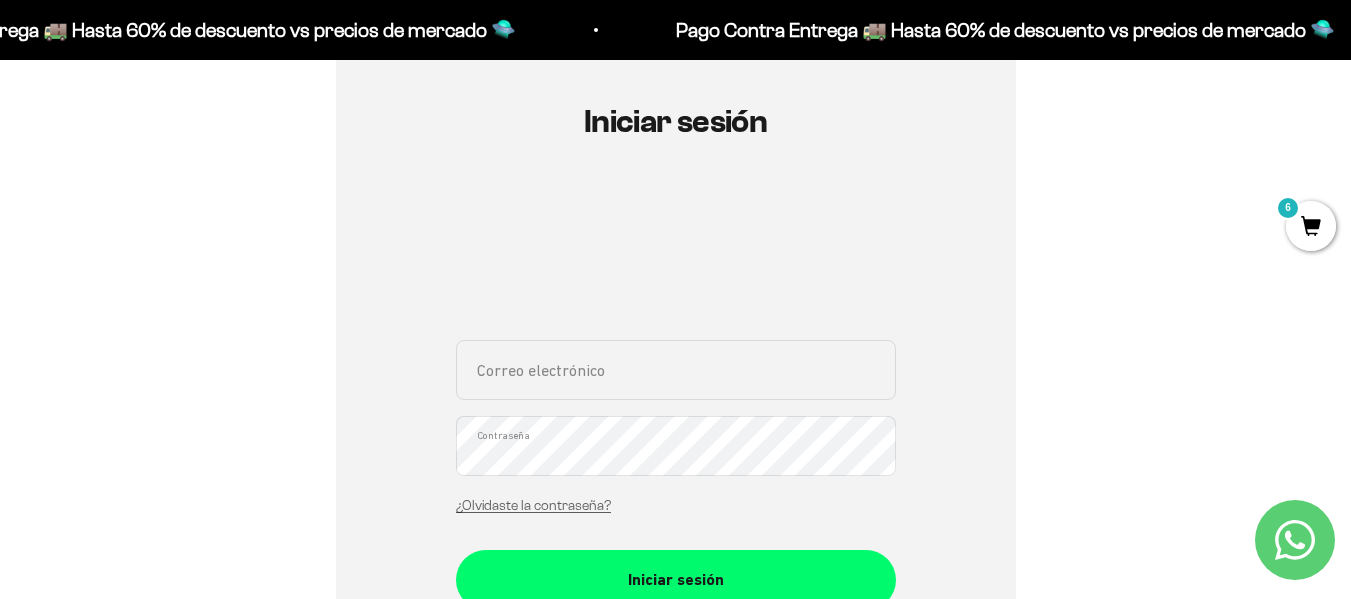 click on "Correo electrónico" at bounding box center (676, 370) 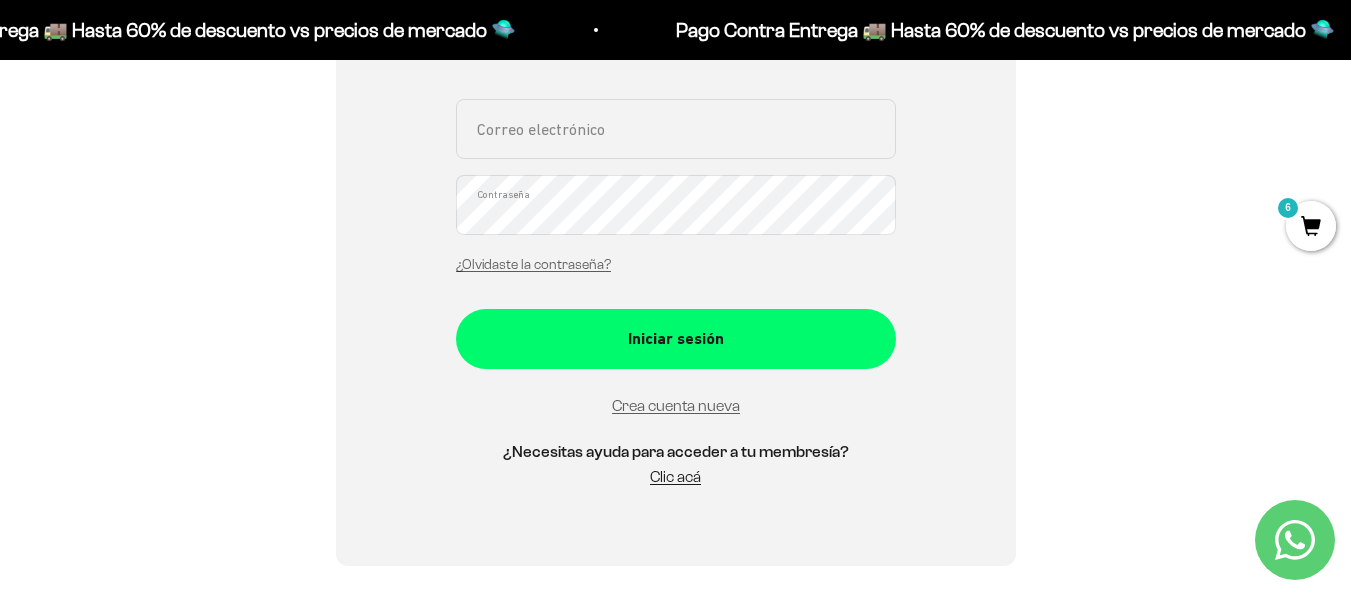 scroll, scrollTop: 450, scrollLeft: 0, axis: vertical 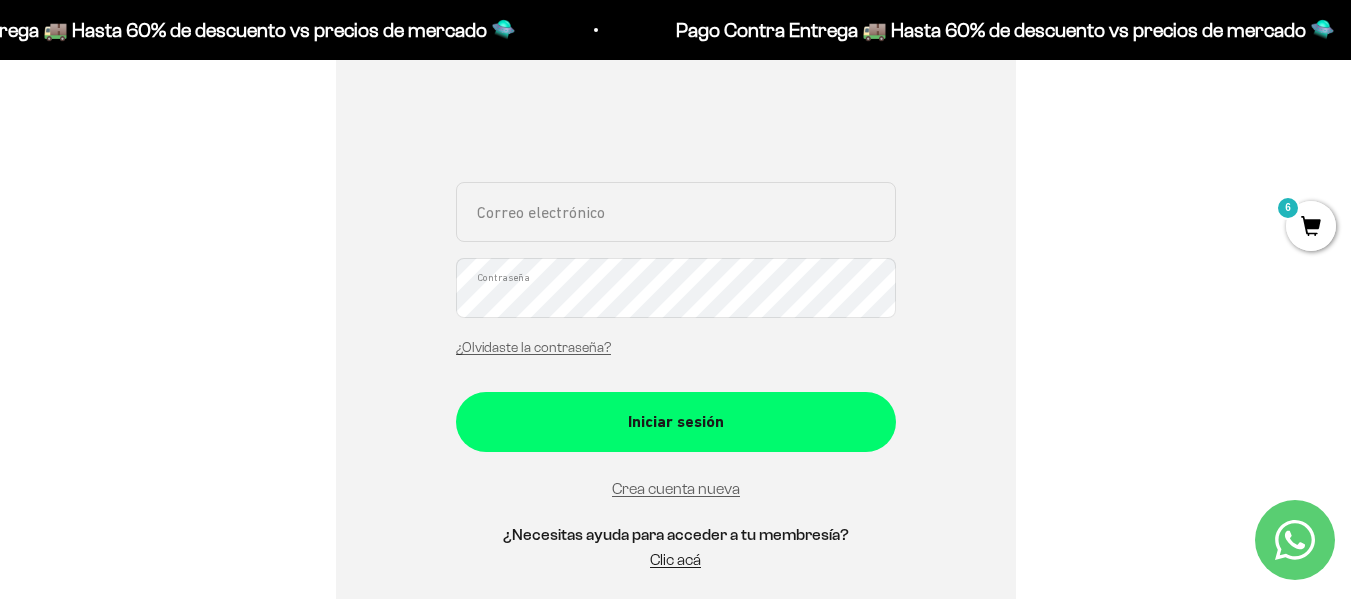 click on "Correo electrónico" at bounding box center [676, 212] 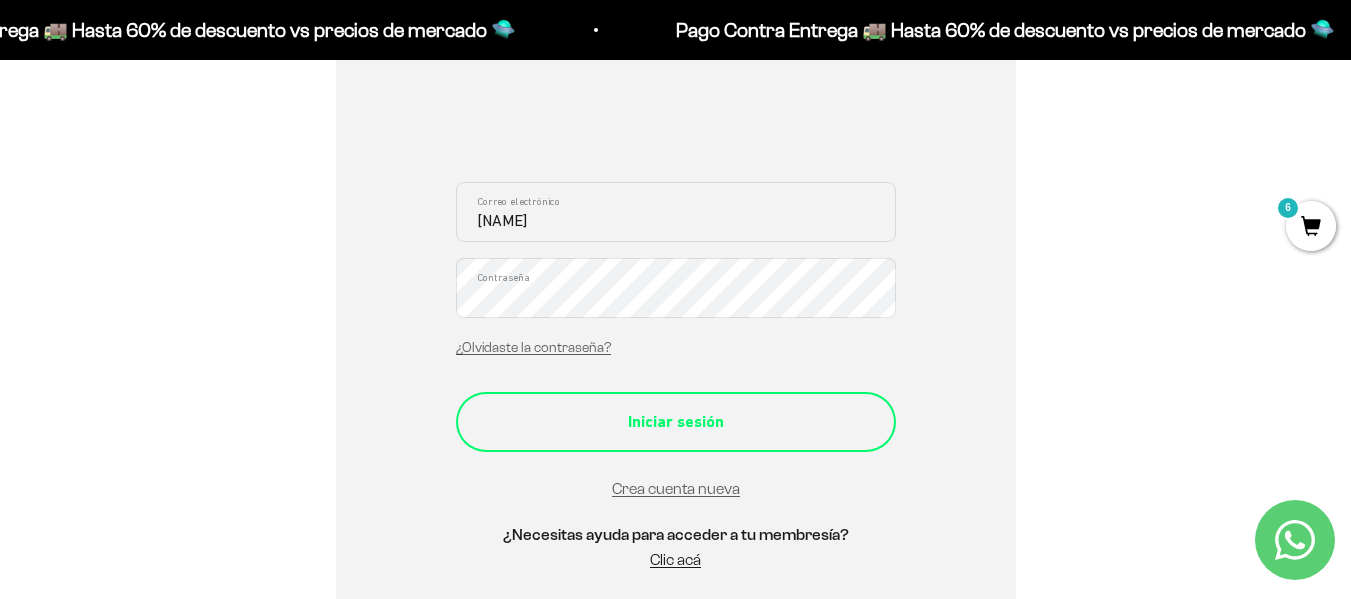 click on "Iniciar sesión" at bounding box center (676, 422) 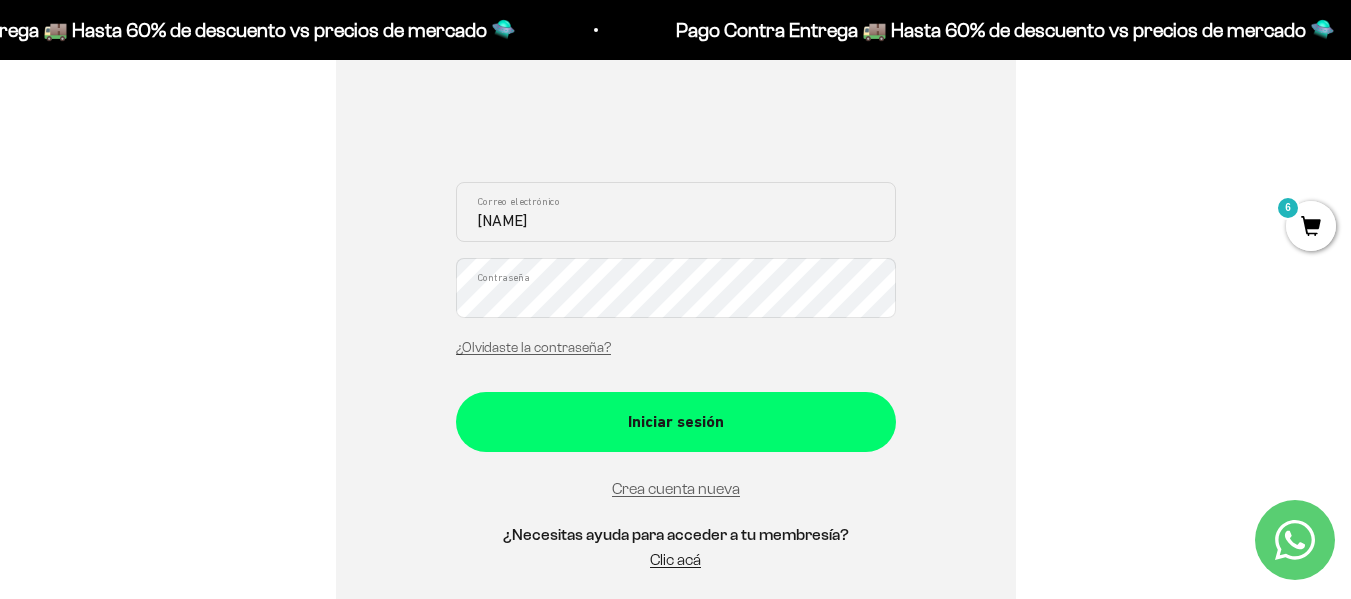 click on "mar Correo electrónico Contraseña
¿Olvidaste la contraseña?" at bounding box center [676, 275] 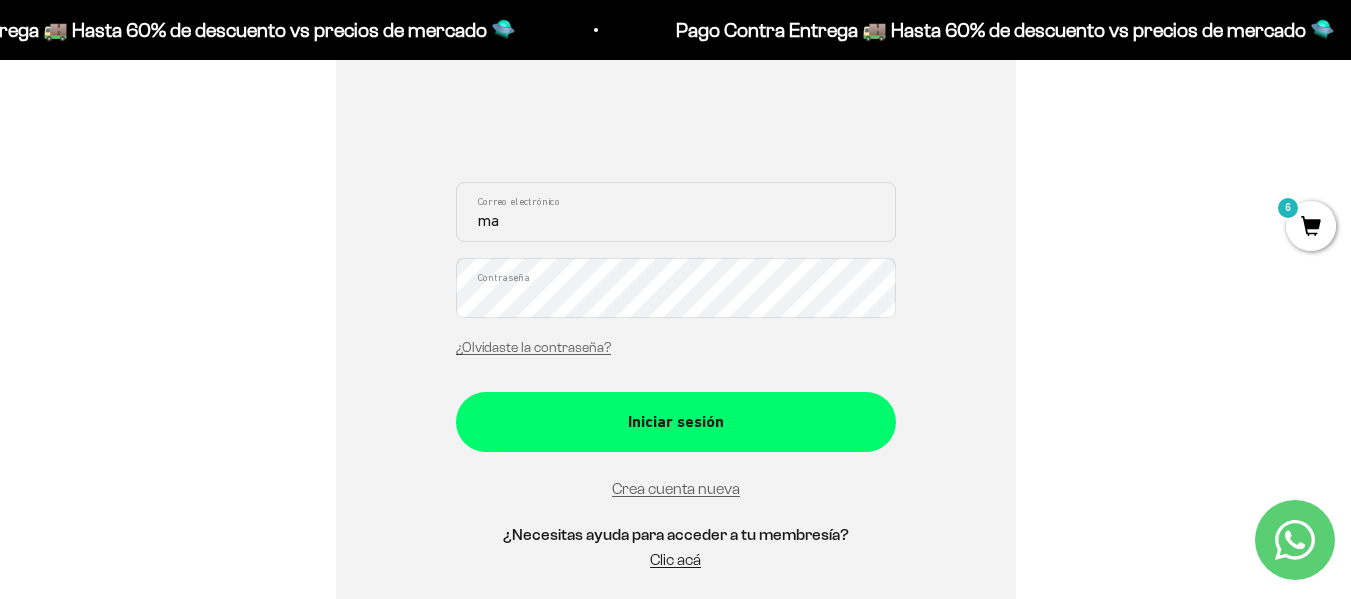 type on "m" 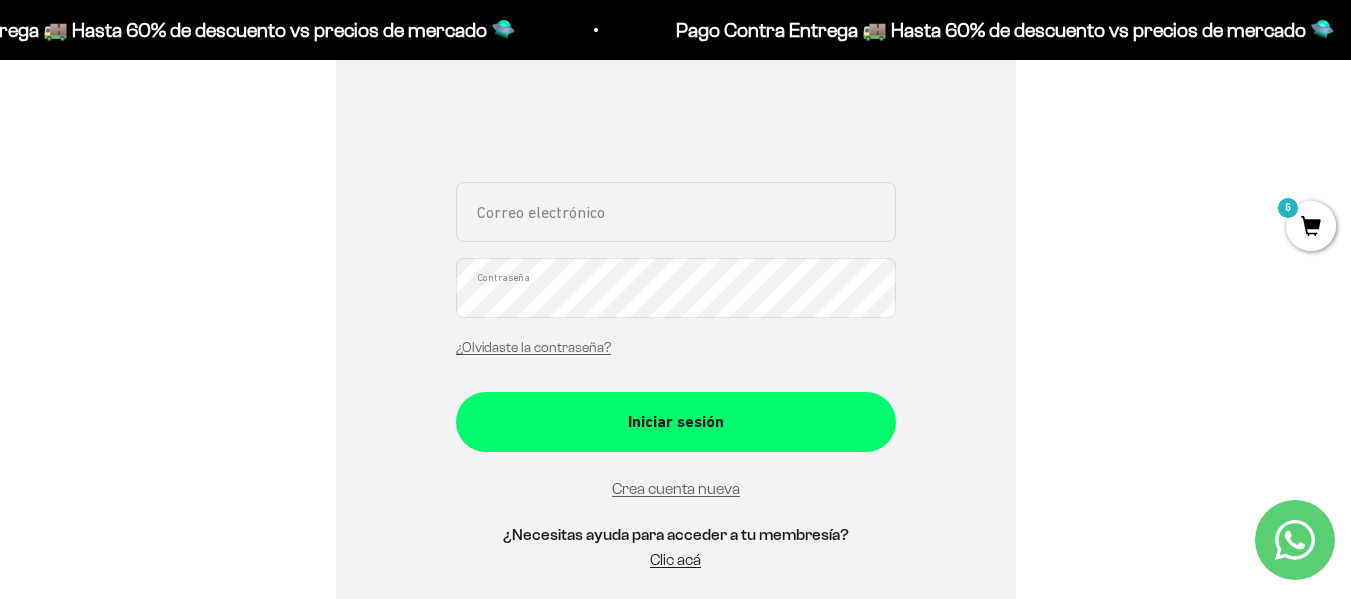 click on "Correo electrónico" at bounding box center [676, 212] 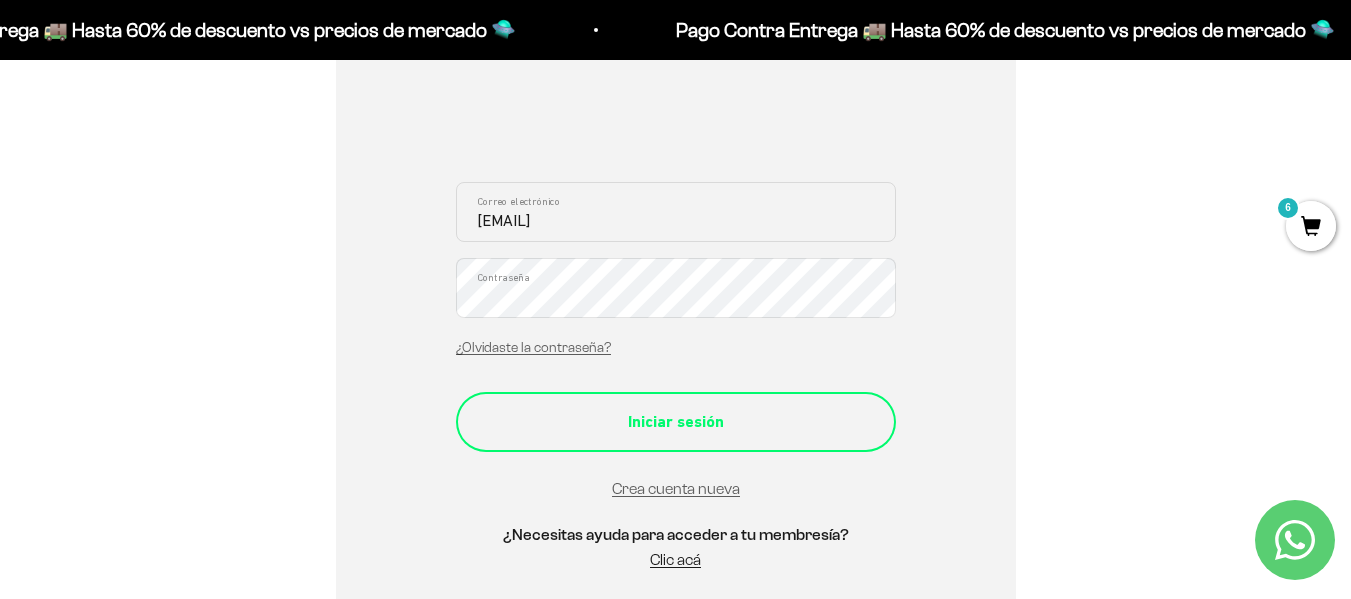 type on "marilopv@[EMAIL]" 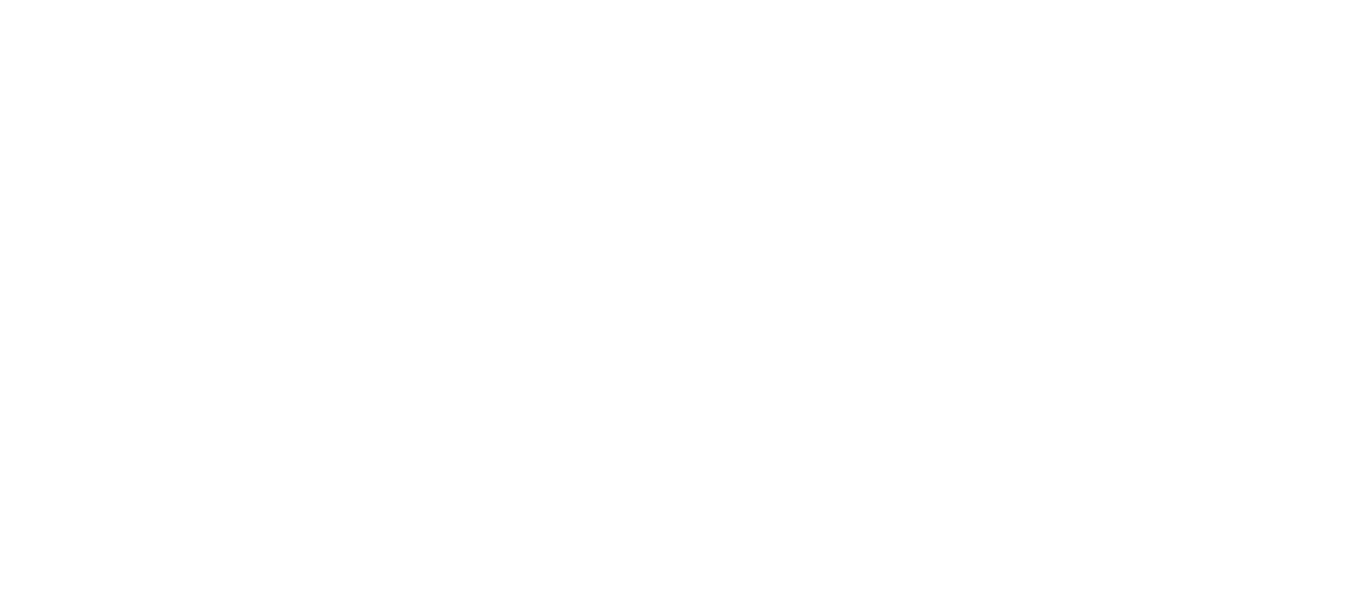 scroll, scrollTop: 0, scrollLeft: 0, axis: both 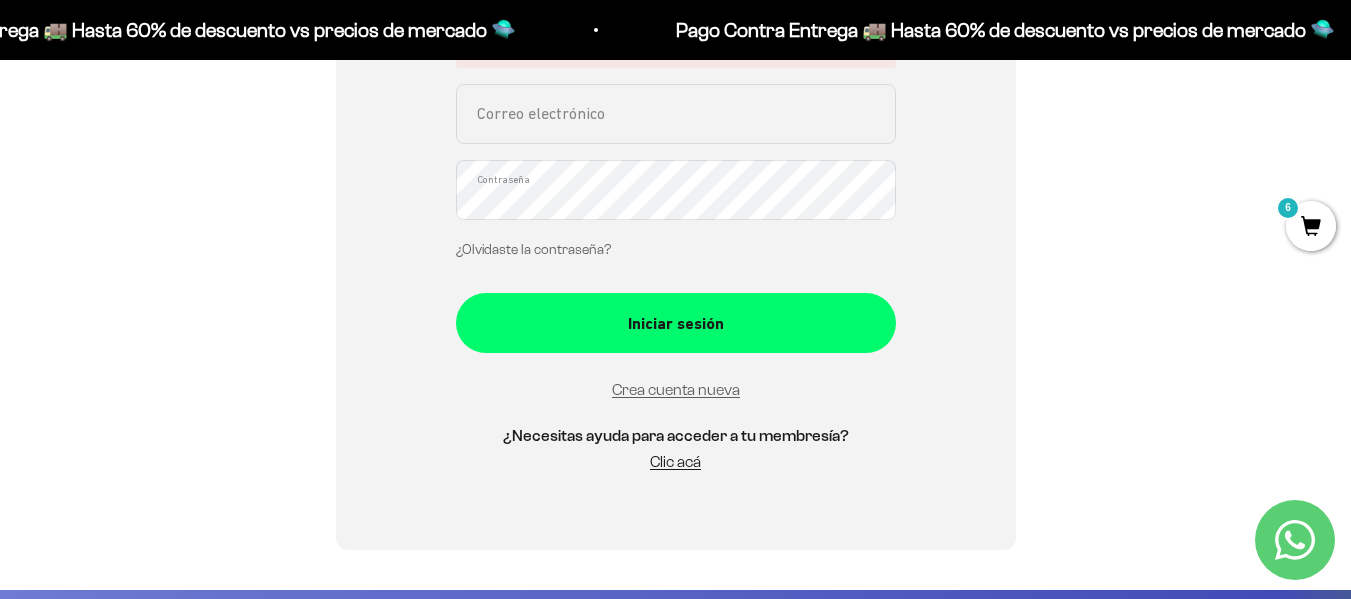 click on "¿Olvidaste la contraseña?" at bounding box center [533, 249] 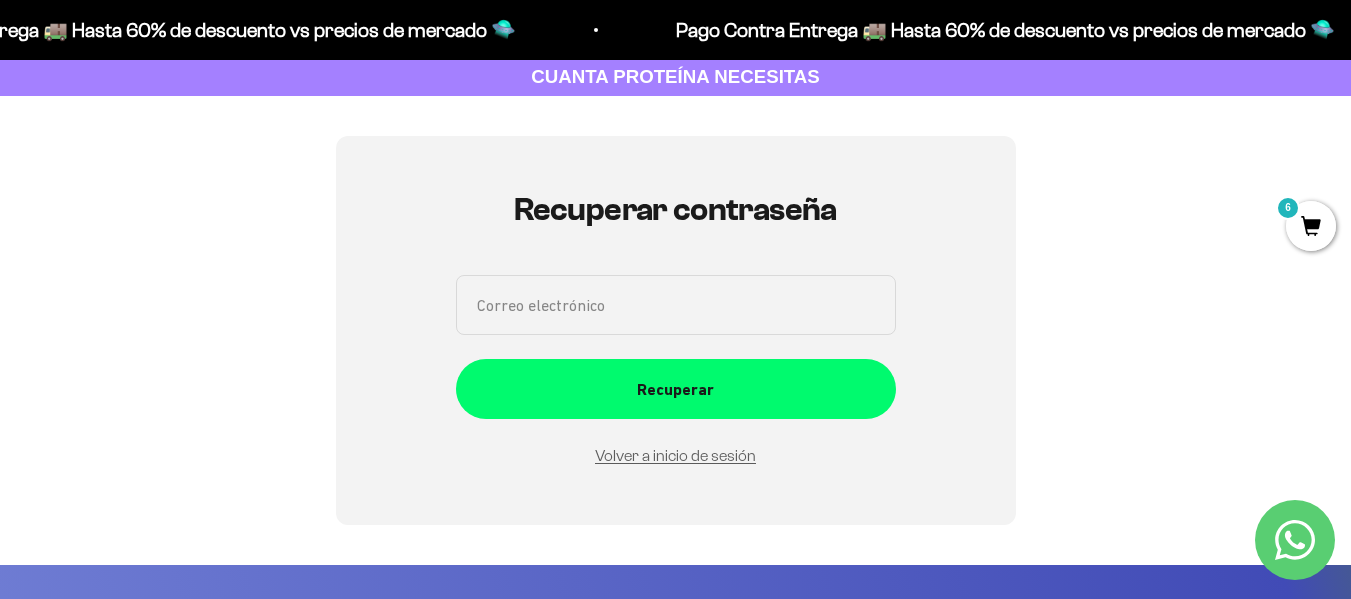 scroll, scrollTop: 106, scrollLeft: 0, axis: vertical 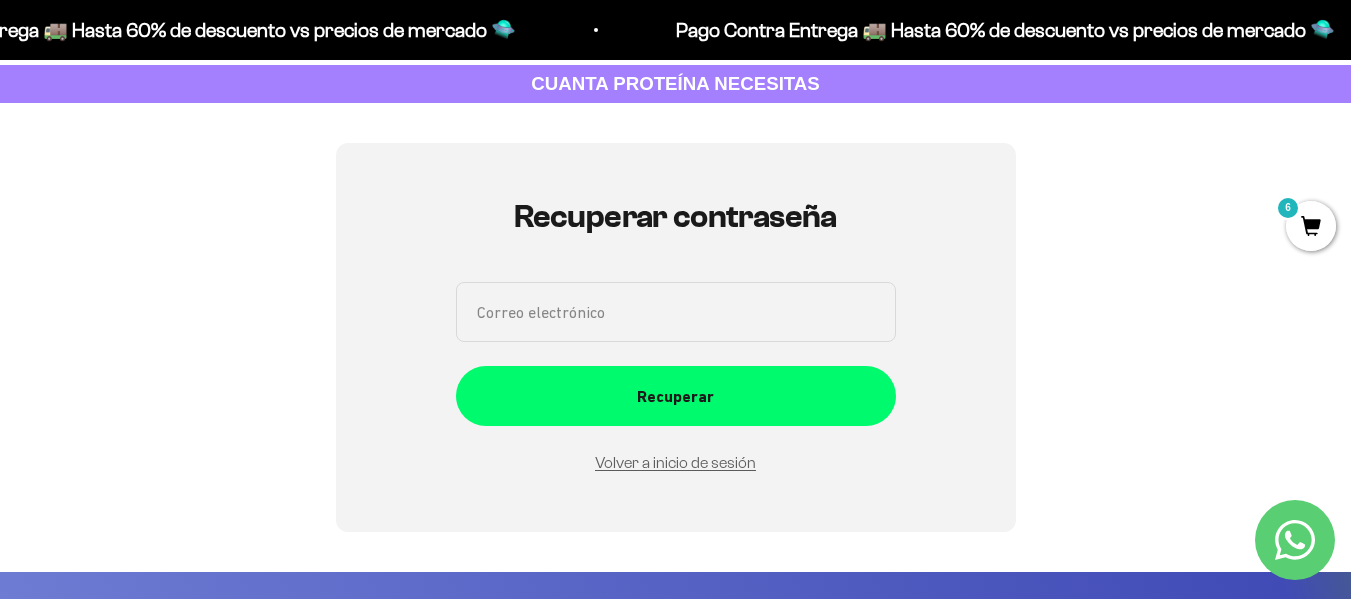 click on "Correo electrónico" at bounding box center [676, 312] 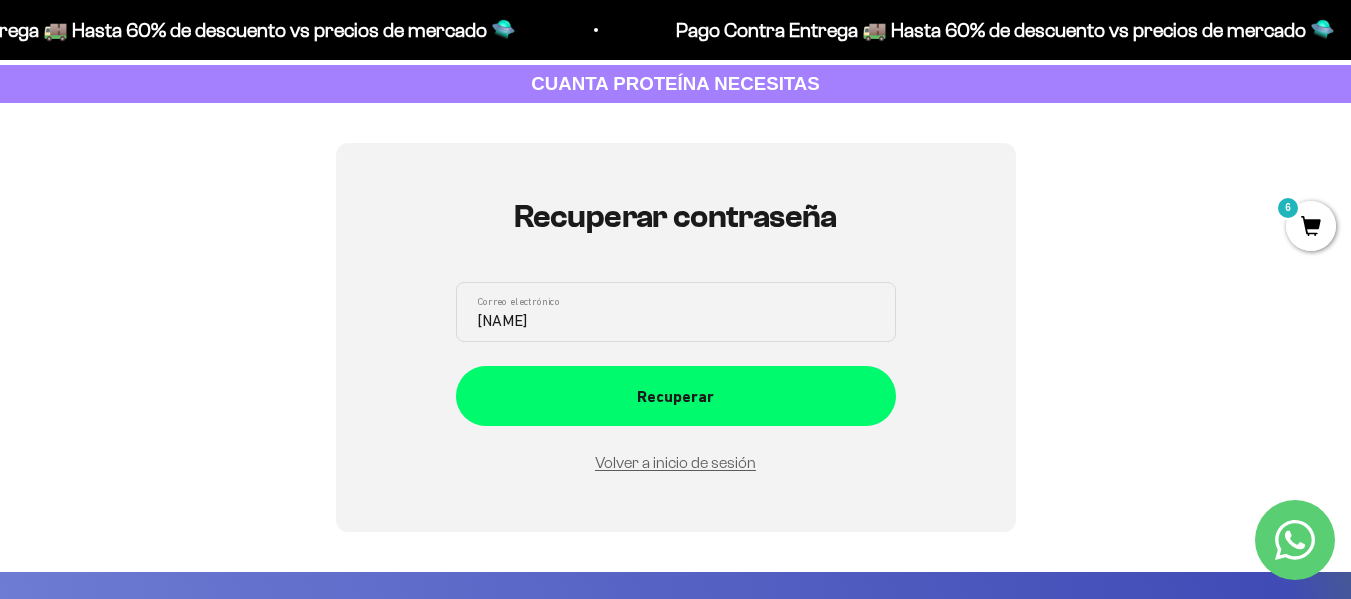 type on "marilopv@[EMAIL]" 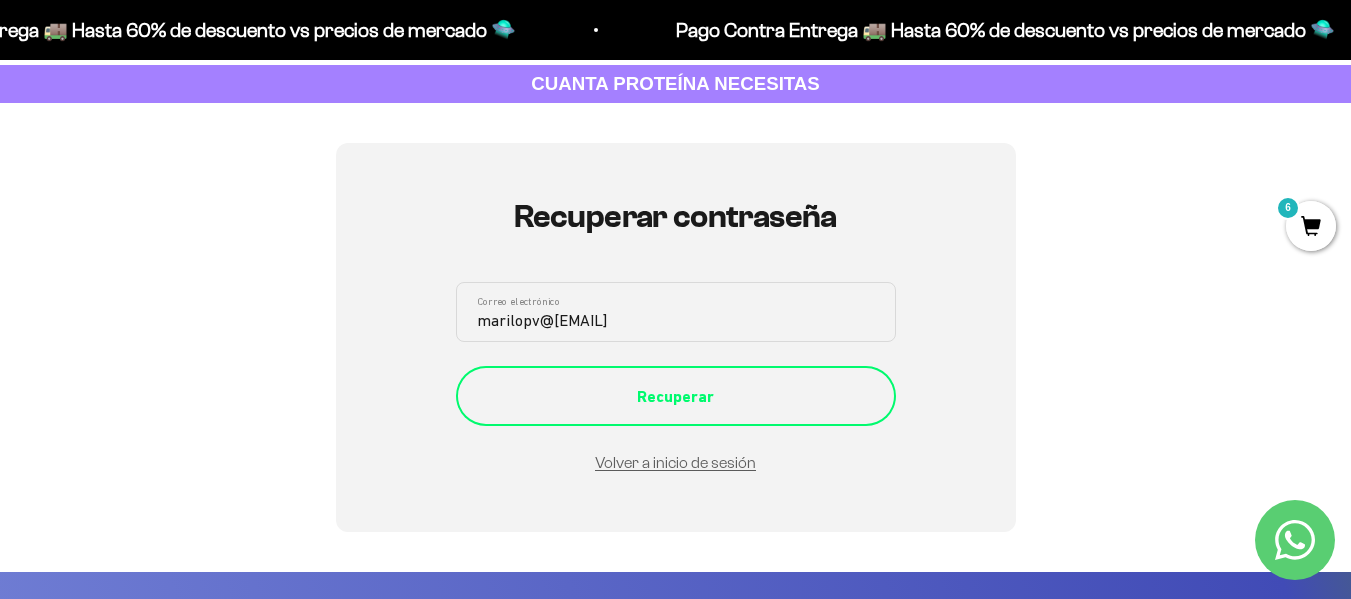 click on "Recuperar" at bounding box center [676, 397] 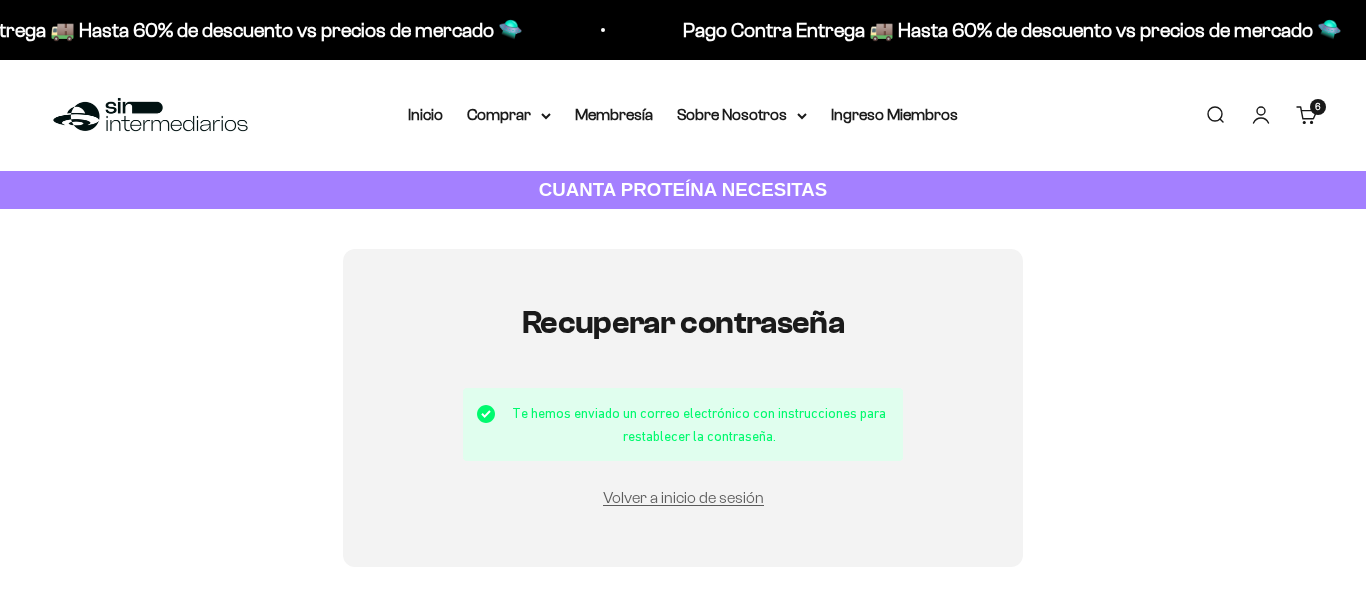 scroll, scrollTop: 0, scrollLeft: 0, axis: both 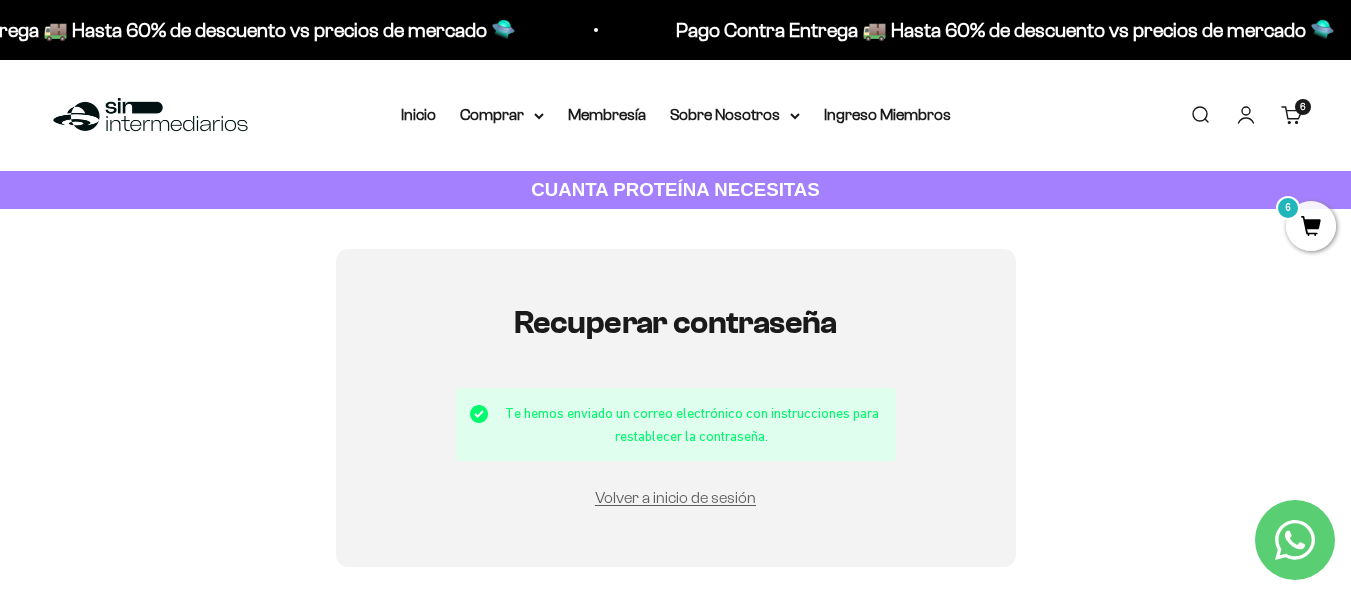 click on "6" at bounding box center [1311, 226] 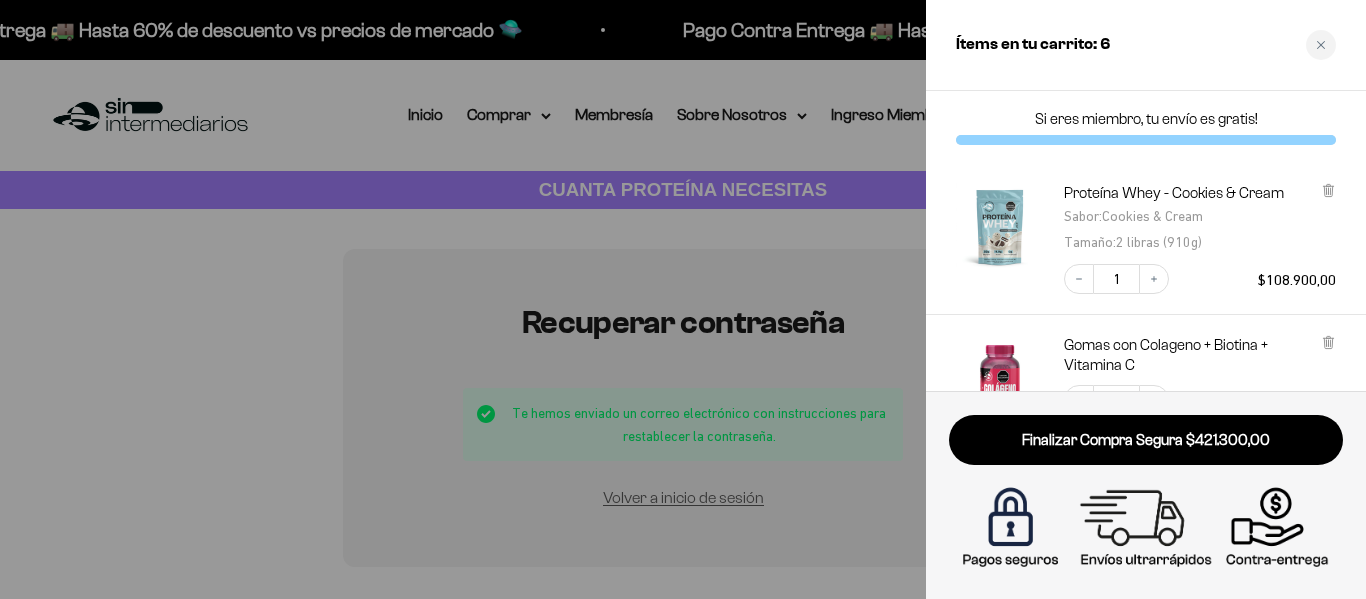 click on "Si eres miembro, tu envío es gratis!" at bounding box center [1146, 127] 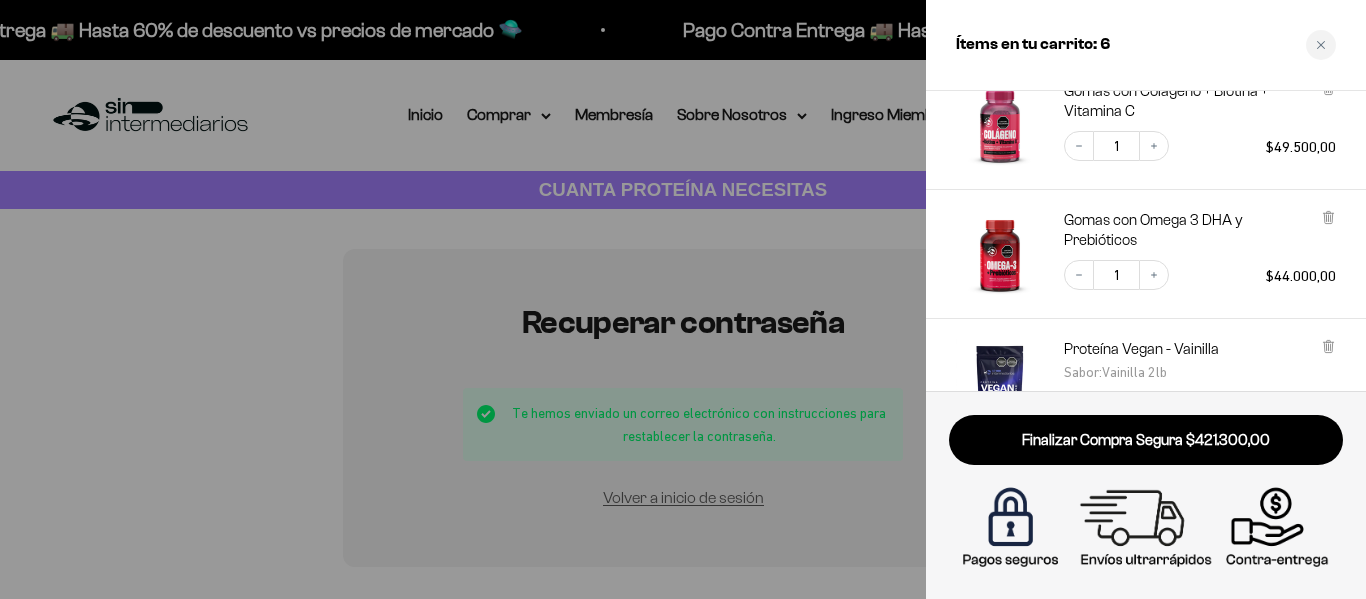 scroll, scrollTop: 0, scrollLeft: 0, axis: both 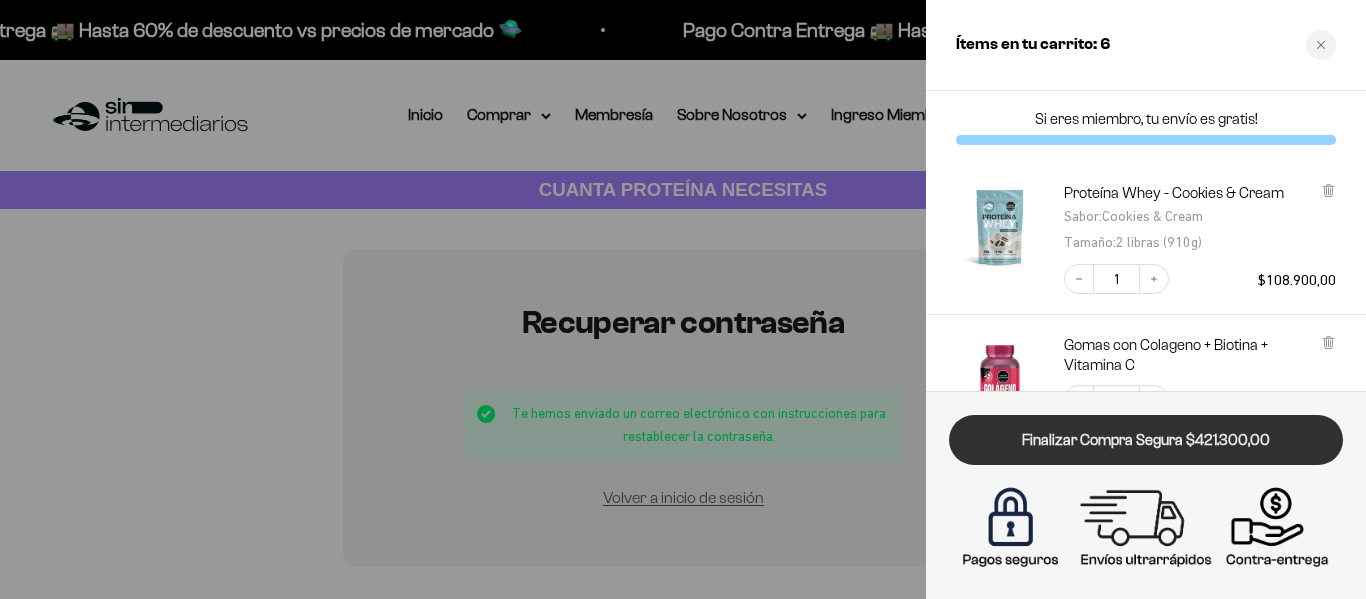 click on "Finalizar Compra Segura $421.300,00" at bounding box center (1146, 440) 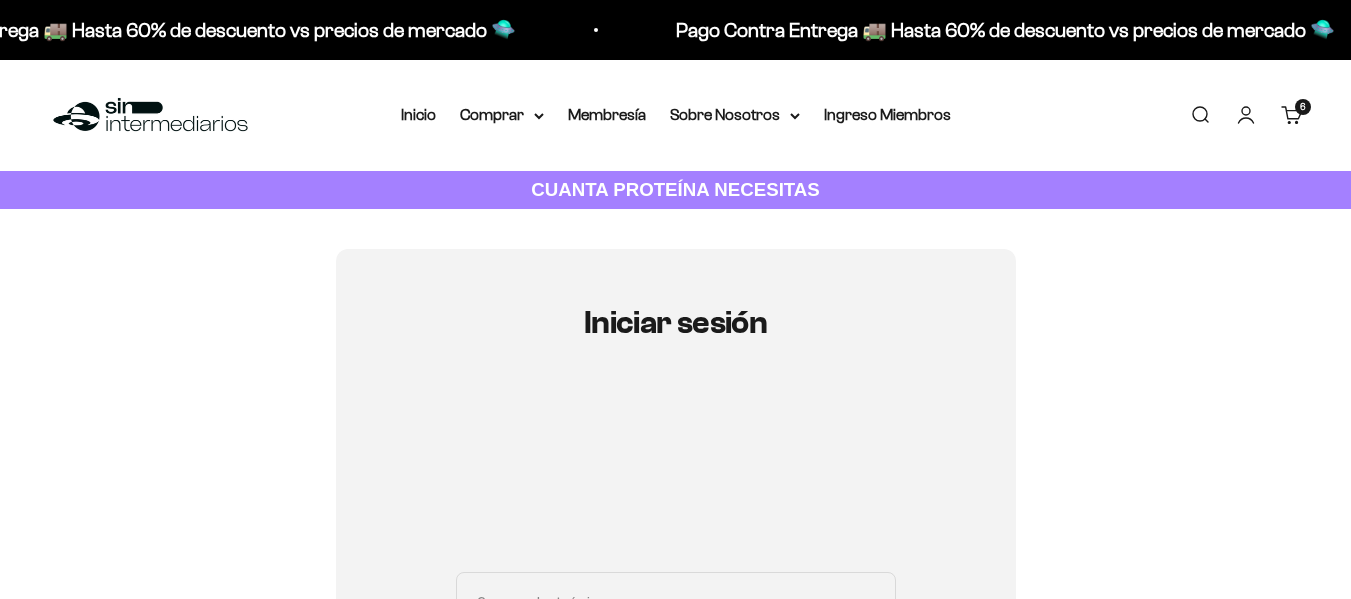 scroll, scrollTop: 0, scrollLeft: 0, axis: both 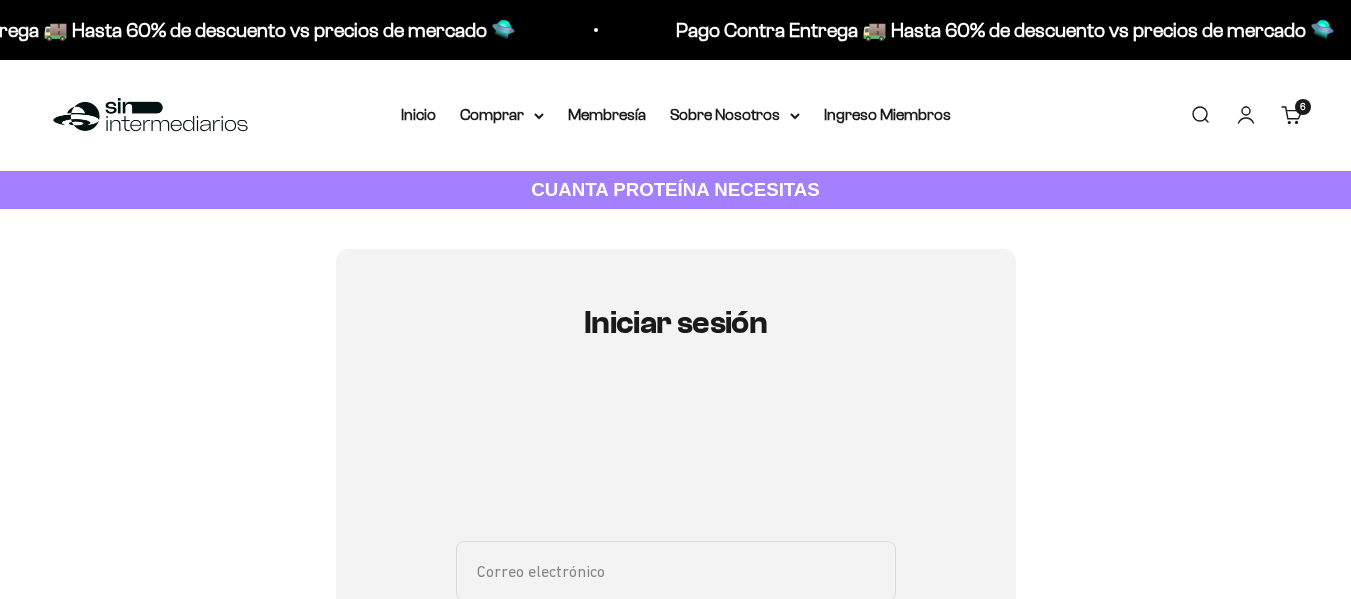 click on "Carrito
6 artículos
6" at bounding box center (1292, 115) 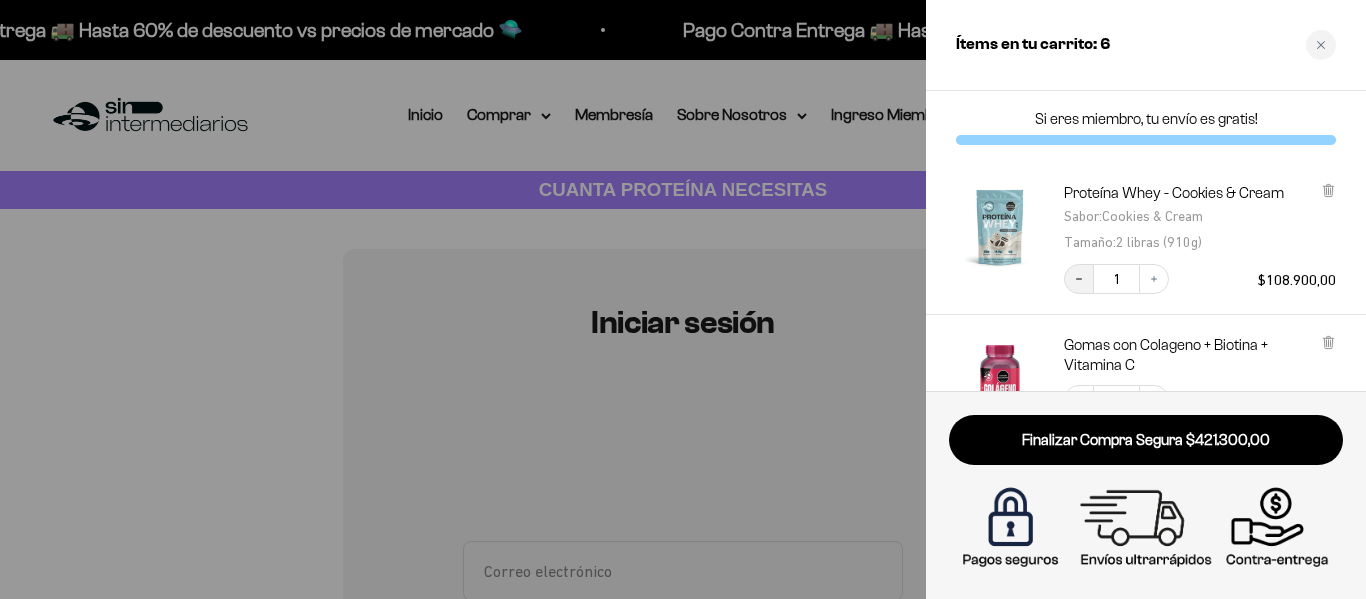 click 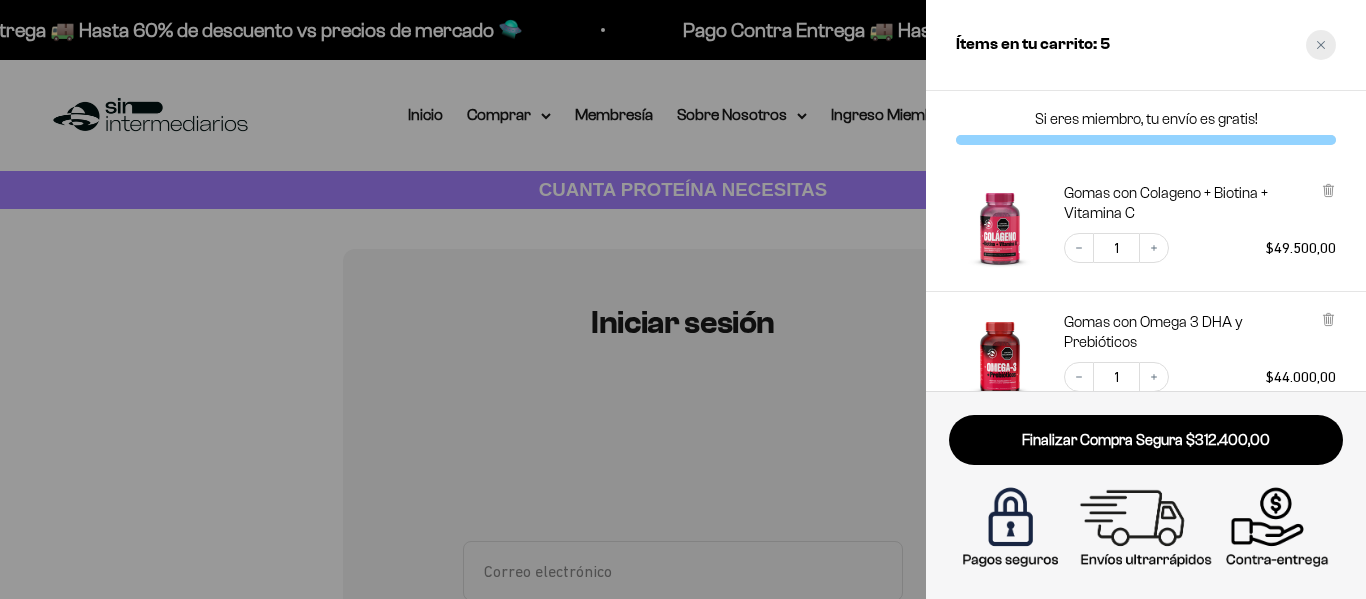 click at bounding box center [1321, 45] 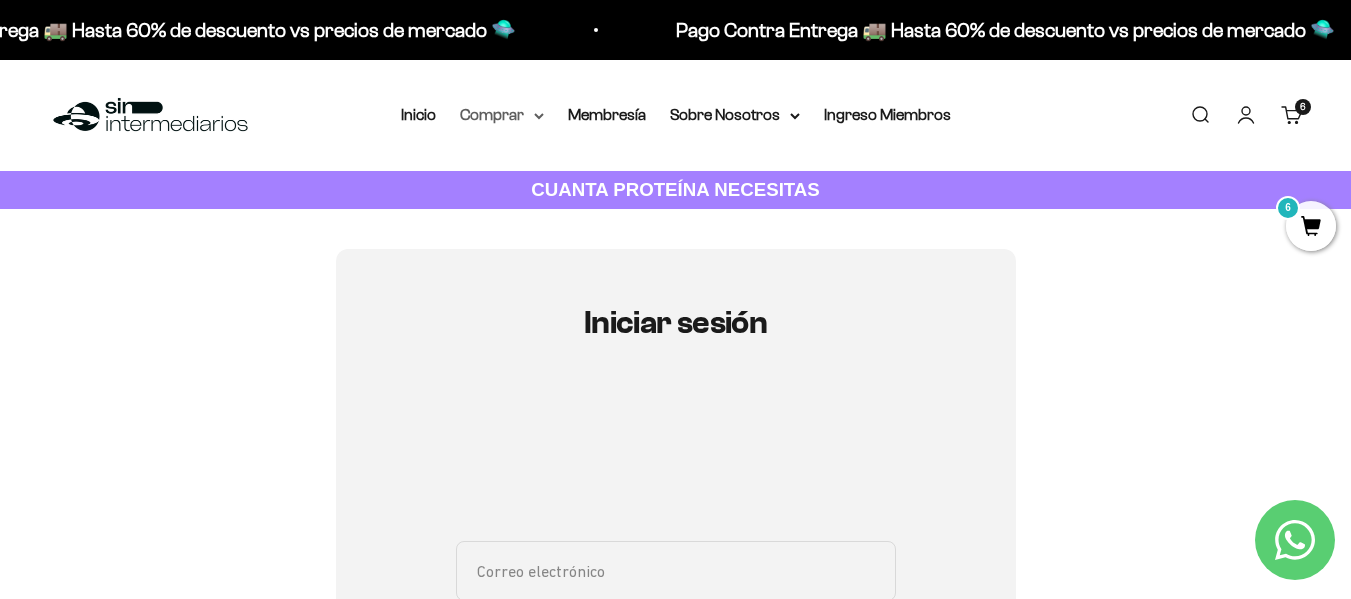 click on "Comprar" at bounding box center (502, 115) 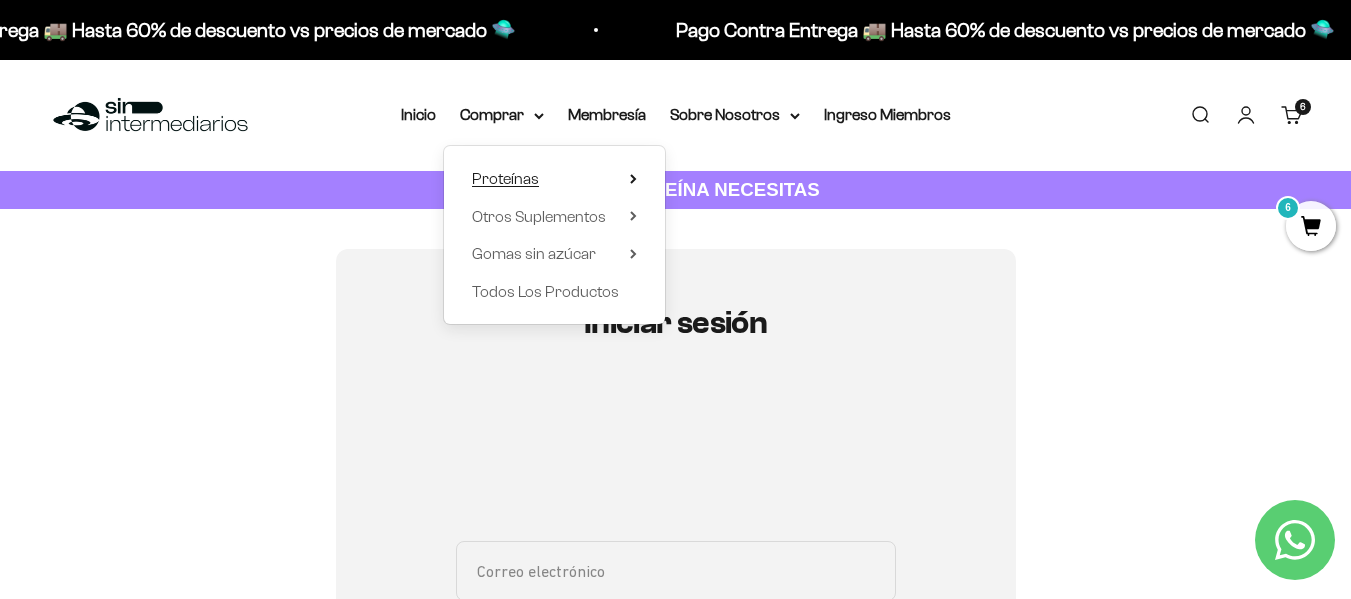 click on "Proteínas" at bounding box center (554, 179) 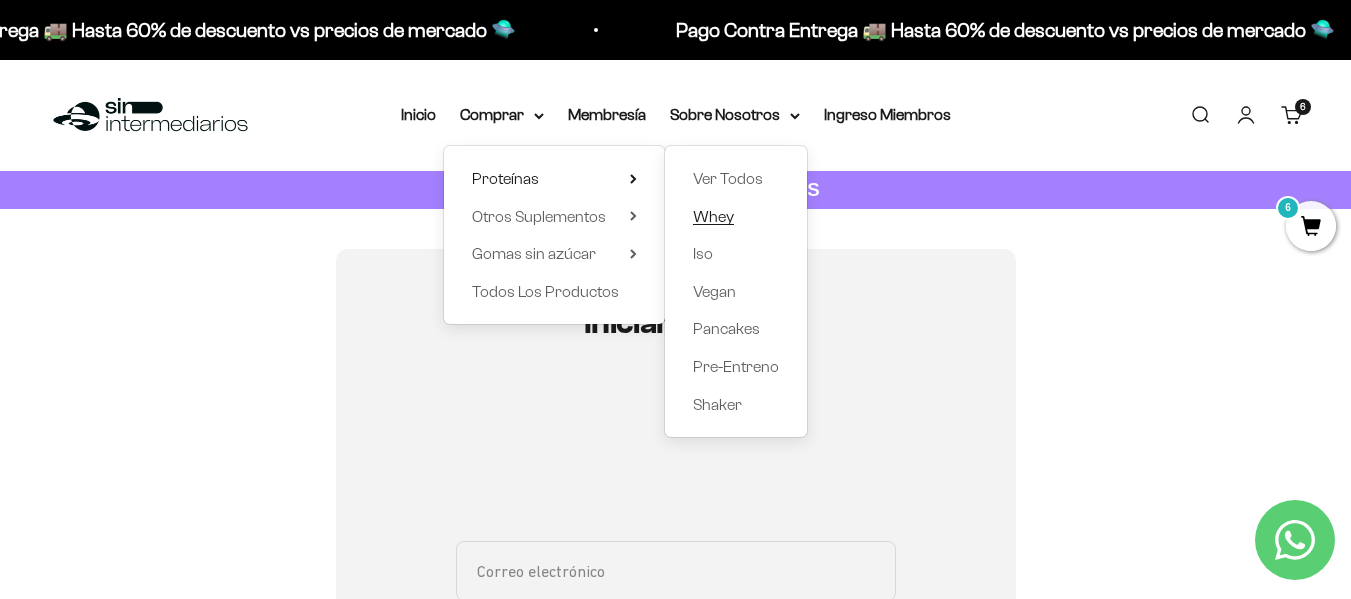 click on "Whey" at bounding box center (736, 217) 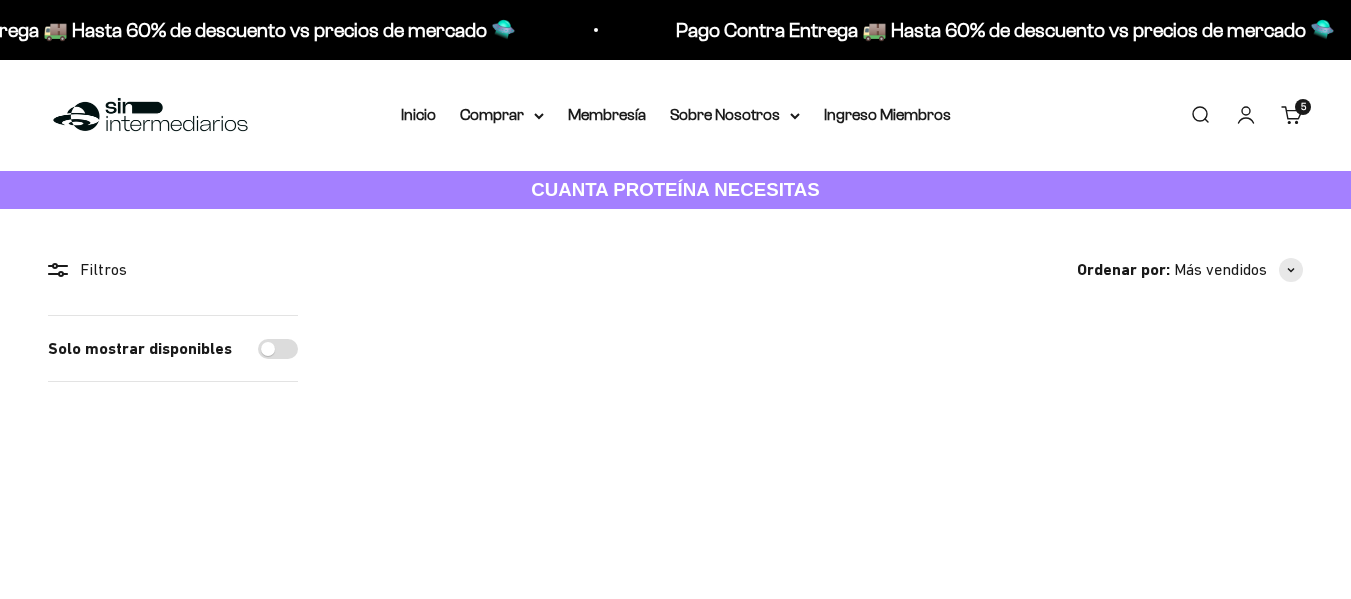 scroll, scrollTop: 0, scrollLeft: 0, axis: both 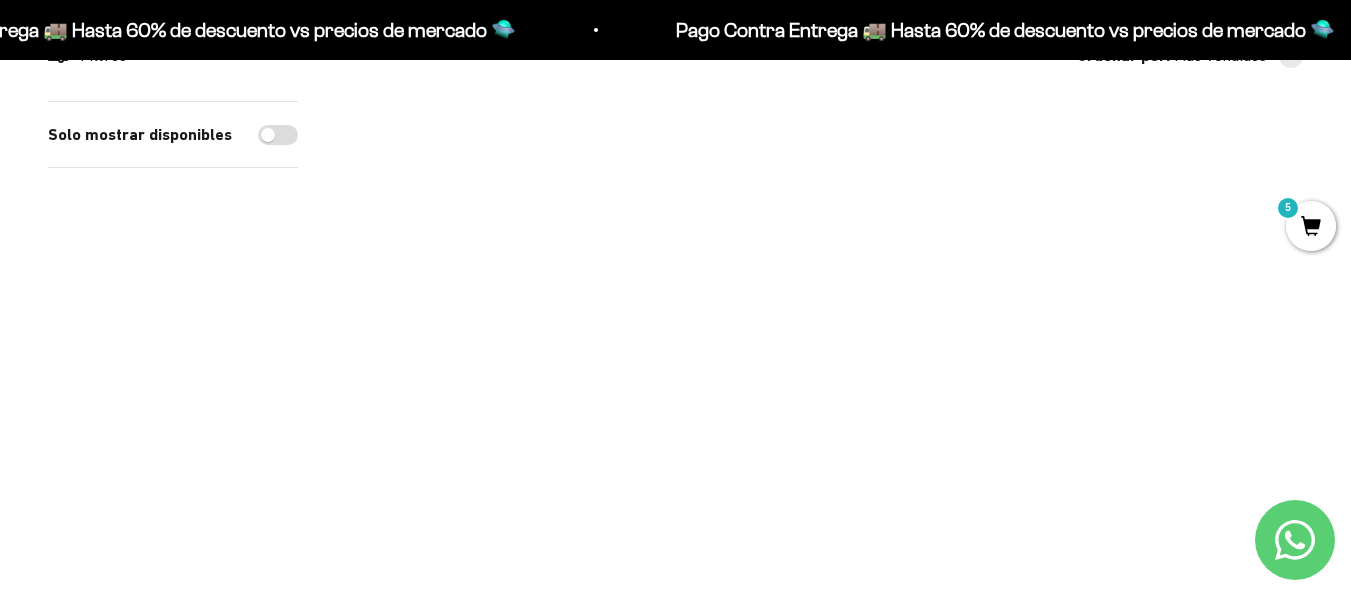 click at bounding box center (953, 381) 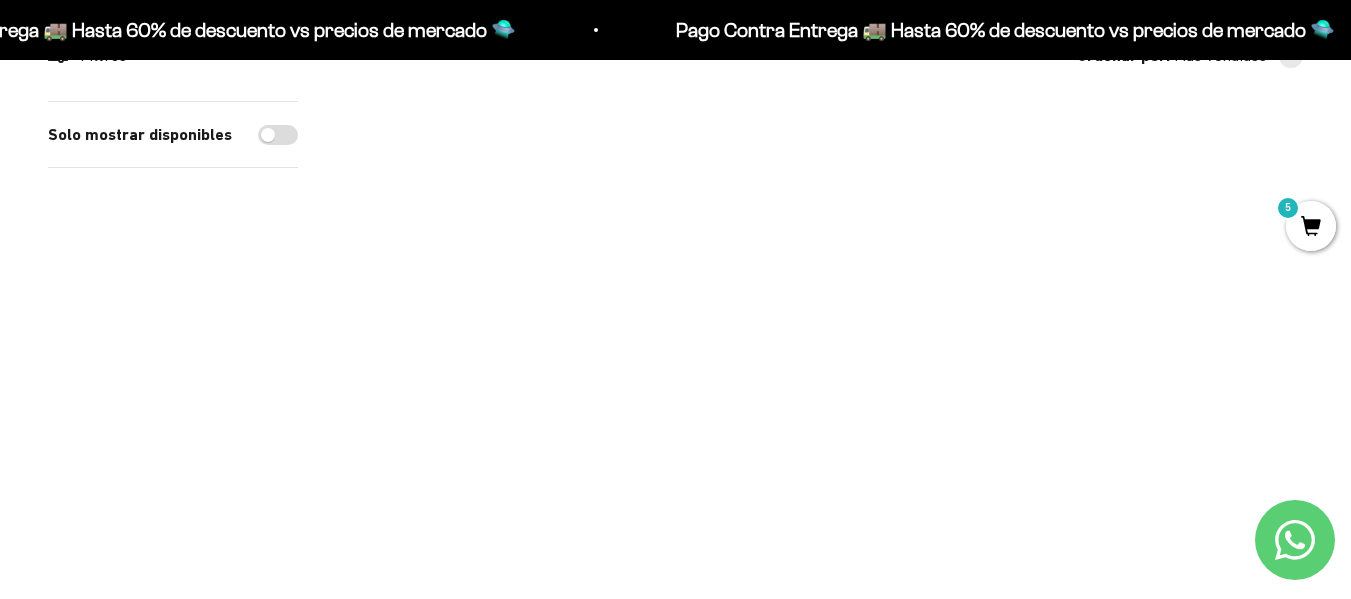 click on "Cookies & Cream / 1 libra (460g)" at bounding box center (825, 328) 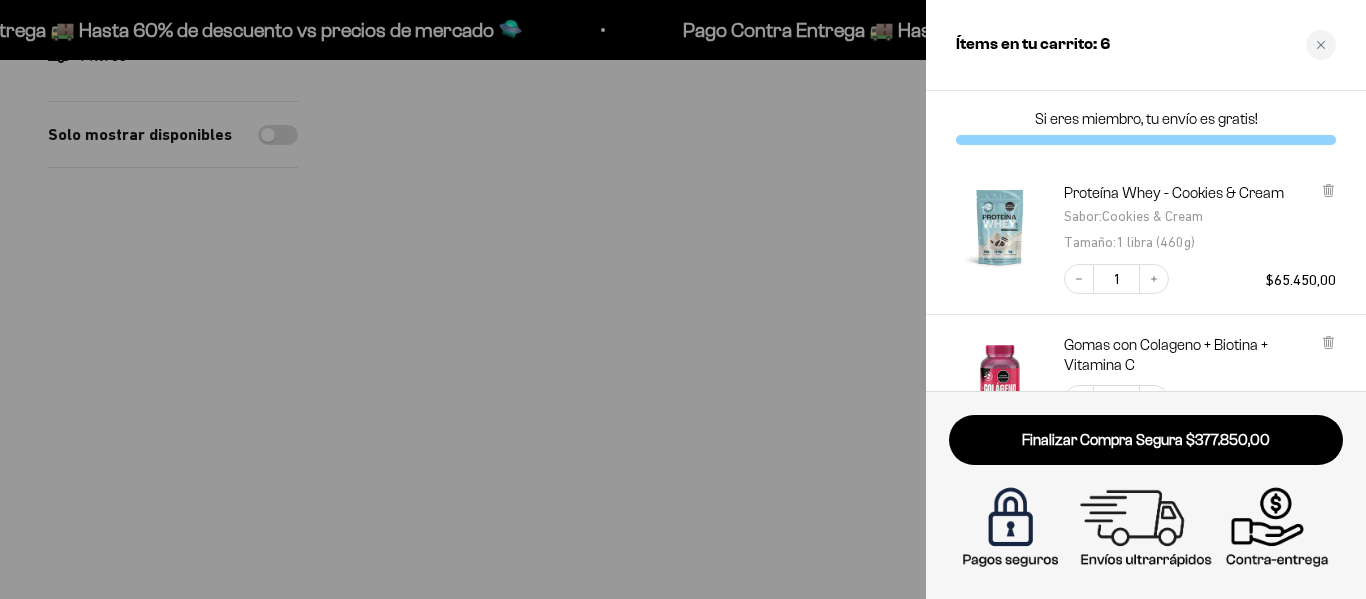click on "Proteína Whey - Cookies & Cream Sabor :  Cookies & Cream Tamaño :  1 libra (460g) Decrease quantity 1 Increase quantity $65.450,00" at bounding box center (1146, 239) 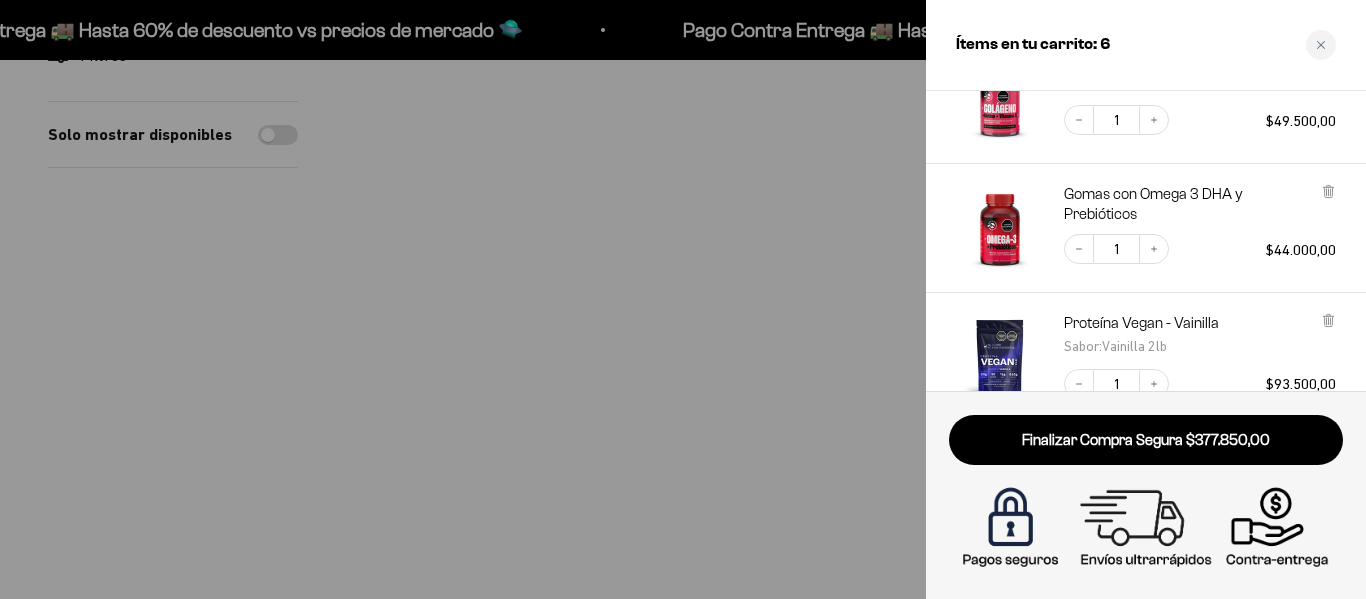 scroll, scrollTop: 320, scrollLeft: 0, axis: vertical 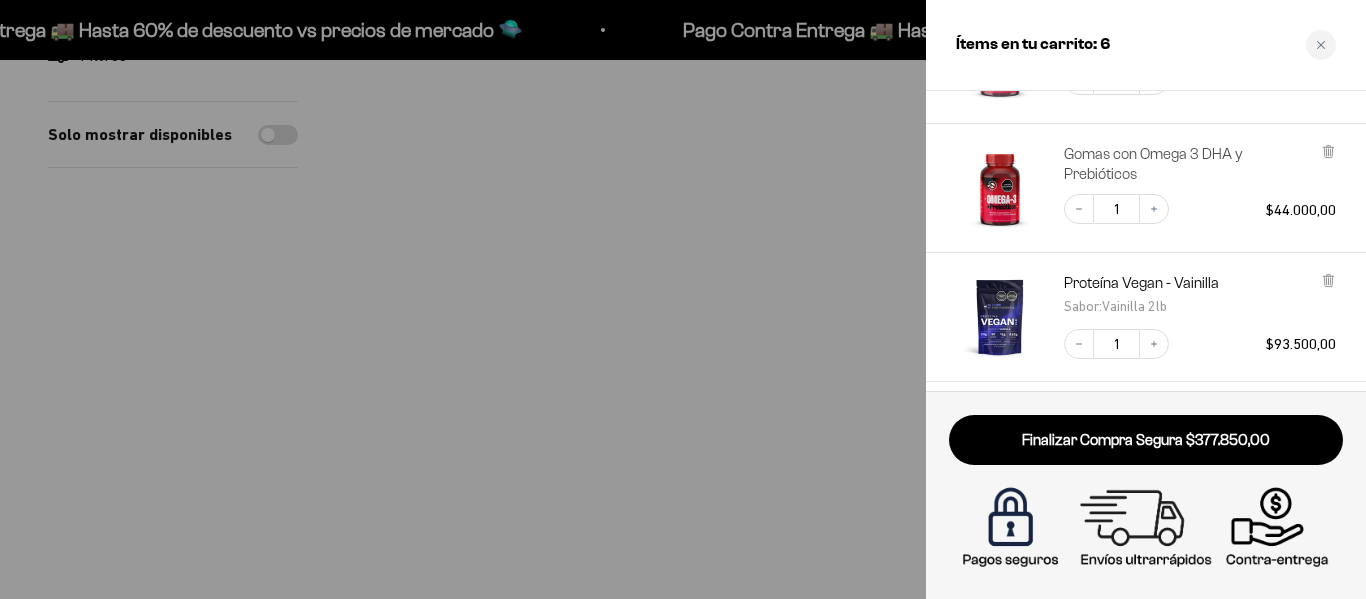 click on "Gomas con Omega 3 DHA y Prebióticos" at bounding box center (1187, 164) 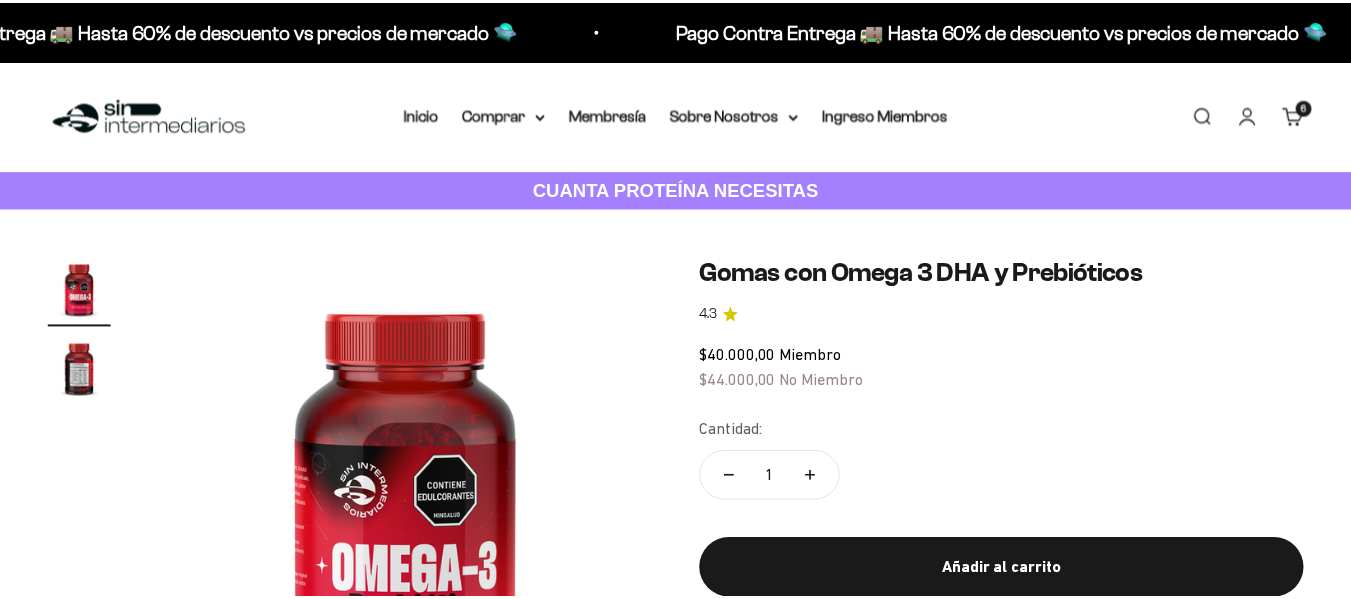 scroll, scrollTop: 0, scrollLeft: 0, axis: both 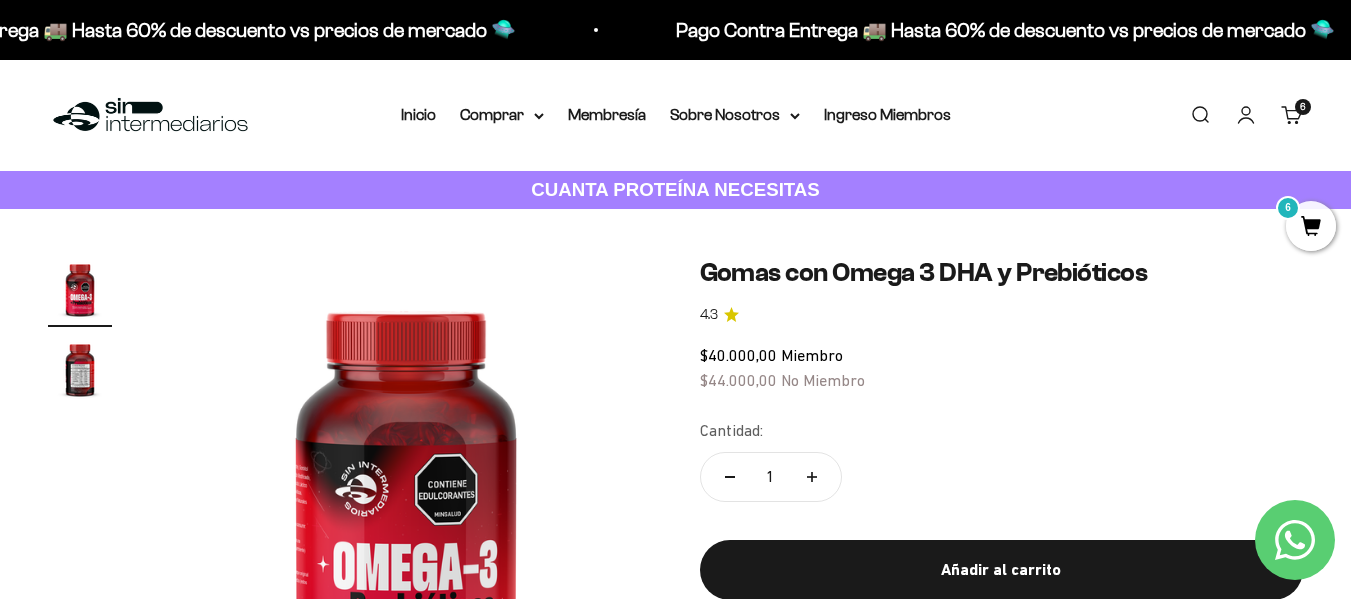 click on "Carrito
6 artículos
6" at bounding box center (1292, 115) 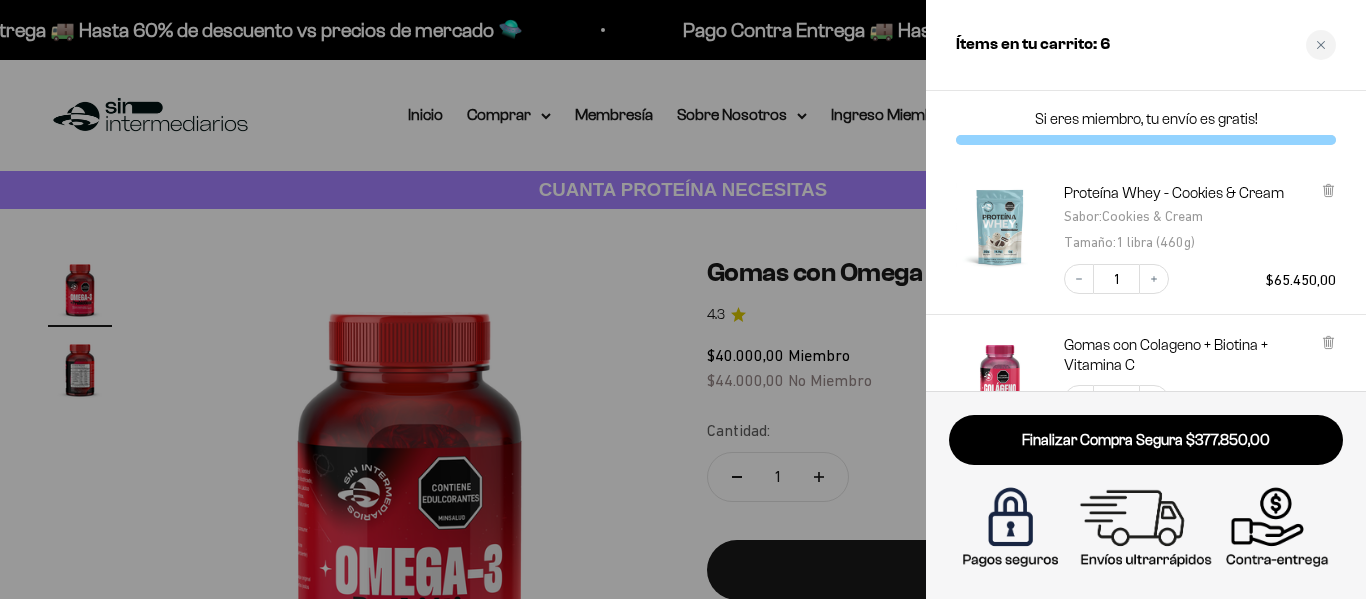 click on "Proteína Whey - Cookies & Cream Sabor :  Cookies & Cream Tamaño :  1 libra (460g) Decrease quantity 1 Increase quantity $65.450,00" at bounding box center [1146, 239] 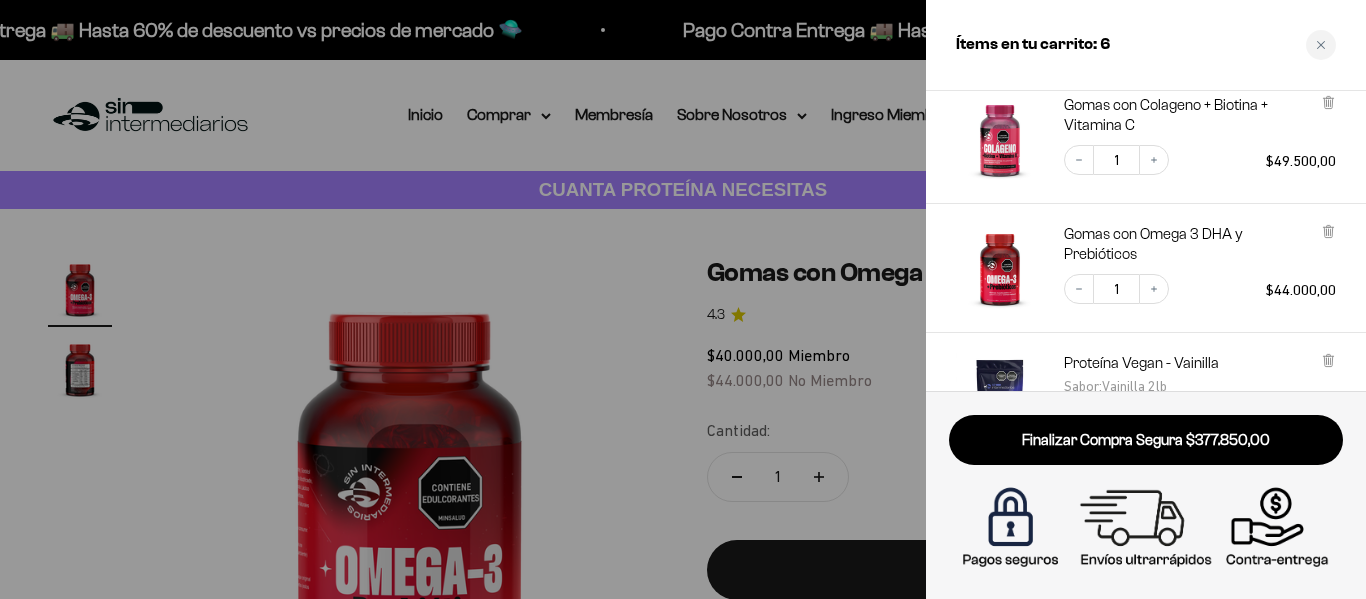 scroll, scrollTop: 160, scrollLeft: 0, axis: vertical 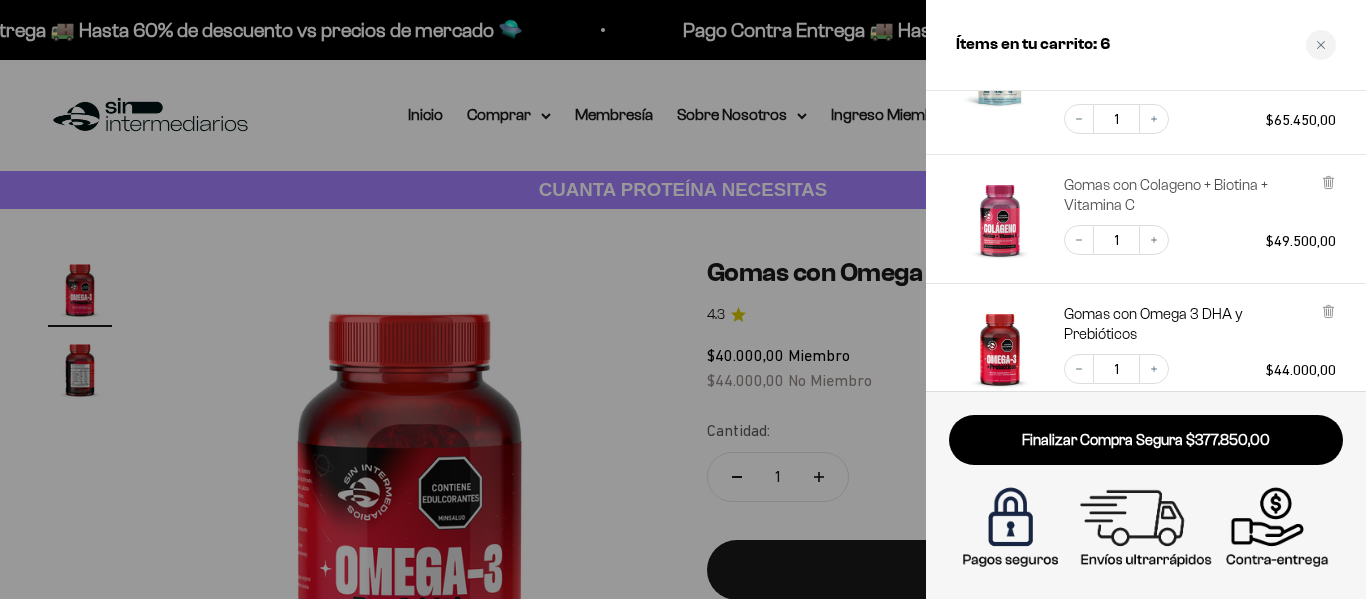 click on "Gomas con Colageno + Biotina + Vitamina C" at bounding box center (1187, 195) 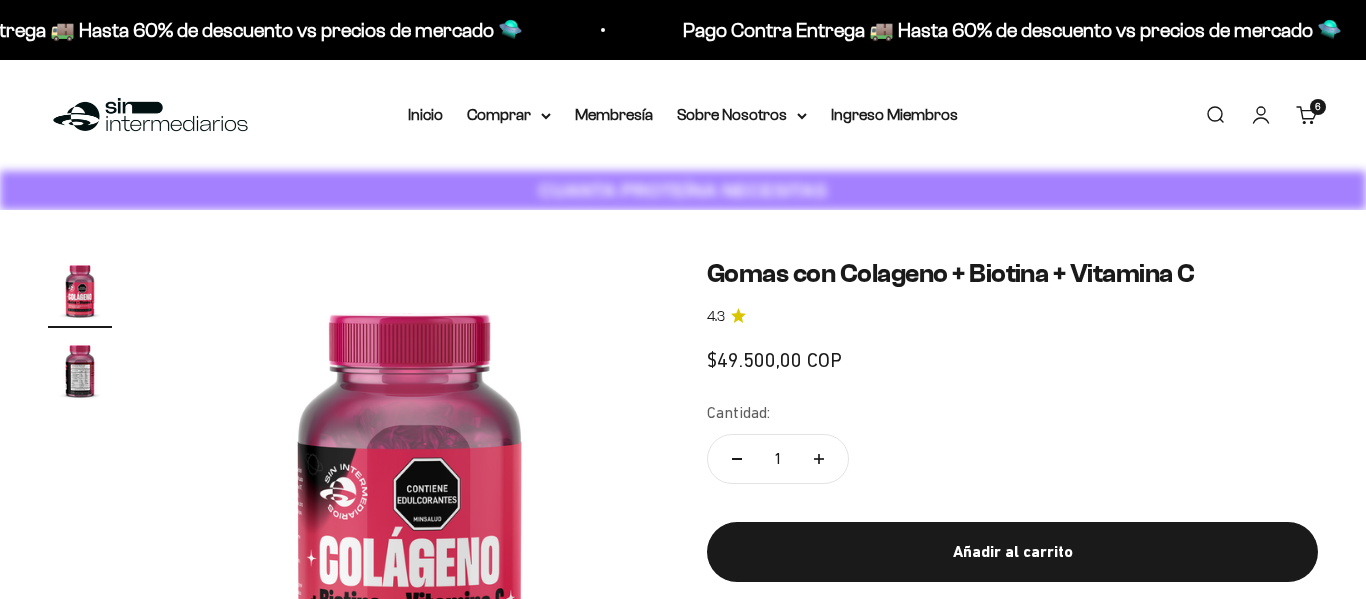 click on "Ir al contenido
Pago Contra Entrega 🚚 Hasta 60% de descuento vs precios de mercado 🛸
Pago Contra Entrega 🚚 Hasta 60% de descuento vs precios de mercado 🛸
Pago Contra Entrega 🚚 Hasta 60% de descuento vs precios de mercado 🛸
Pago Contra Entrega 🚚 Hasta 60% de descuento vs precios de mercado 🛸
Pago Contra Entrega 🚚 Hasta 60% de descuento vs precios de mercado 🛸
Pago Contra Entrega 🚚 Hasta 60% de descuento vs precios de mercado 🛸
Pago Contra Entrega 🚚 Hasta 60% de descuento vs precios de mercado 🛸
Pago Contra Entrega 🚚 Hasta 60% de descuento vs precios de mercado 🛸
Pago Contra Entrega 🚚 Hasta 60% de descuento vs precios de mercado 🛸" at bounding box center [683, 1315] 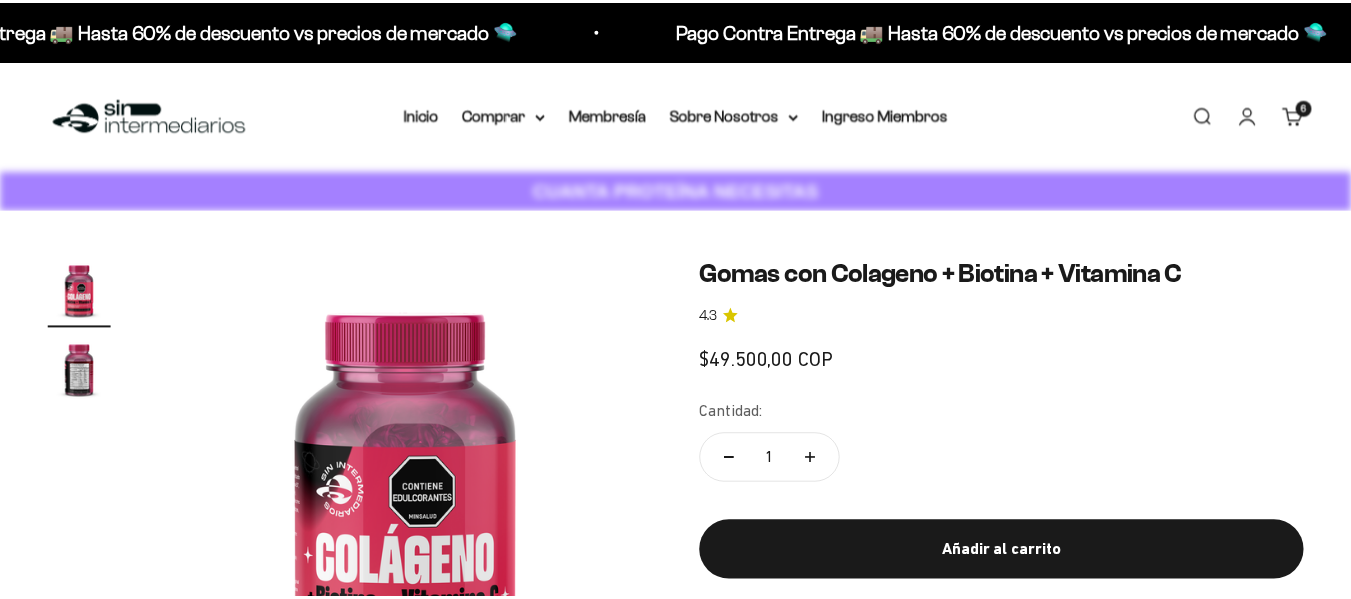 scroll, scrollTop: 0, scrollLeft: 0, axis: both 